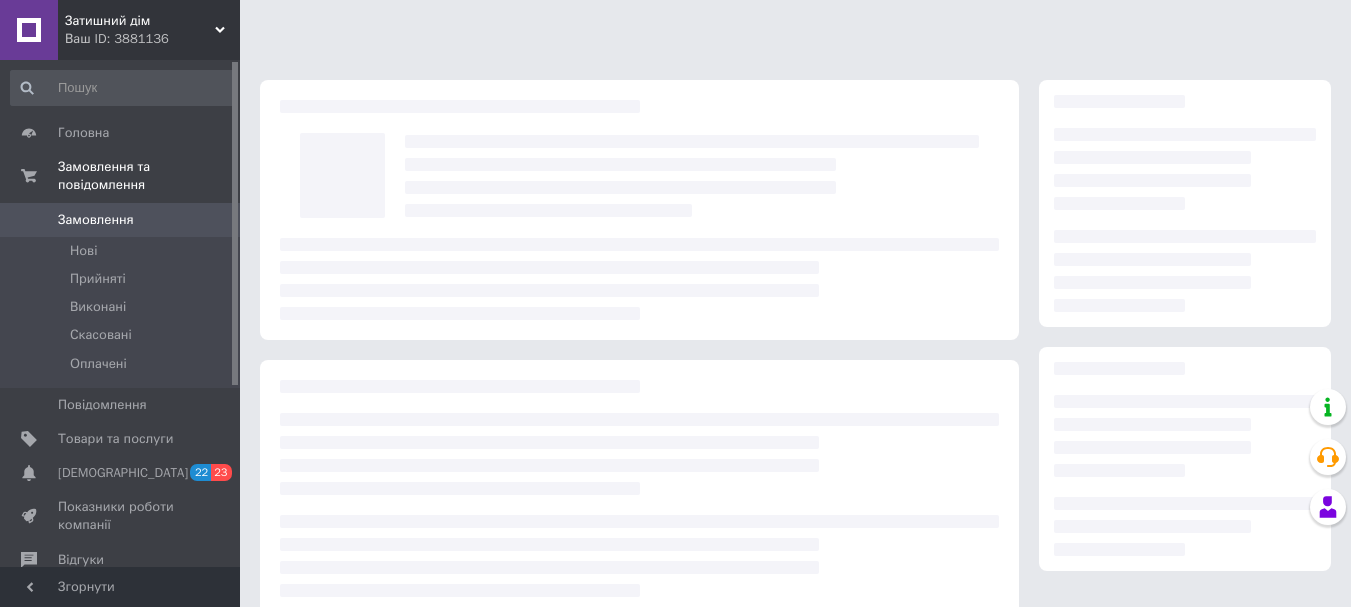 scroll, scrollTop: 0, scrollLeft: 0, axis: both 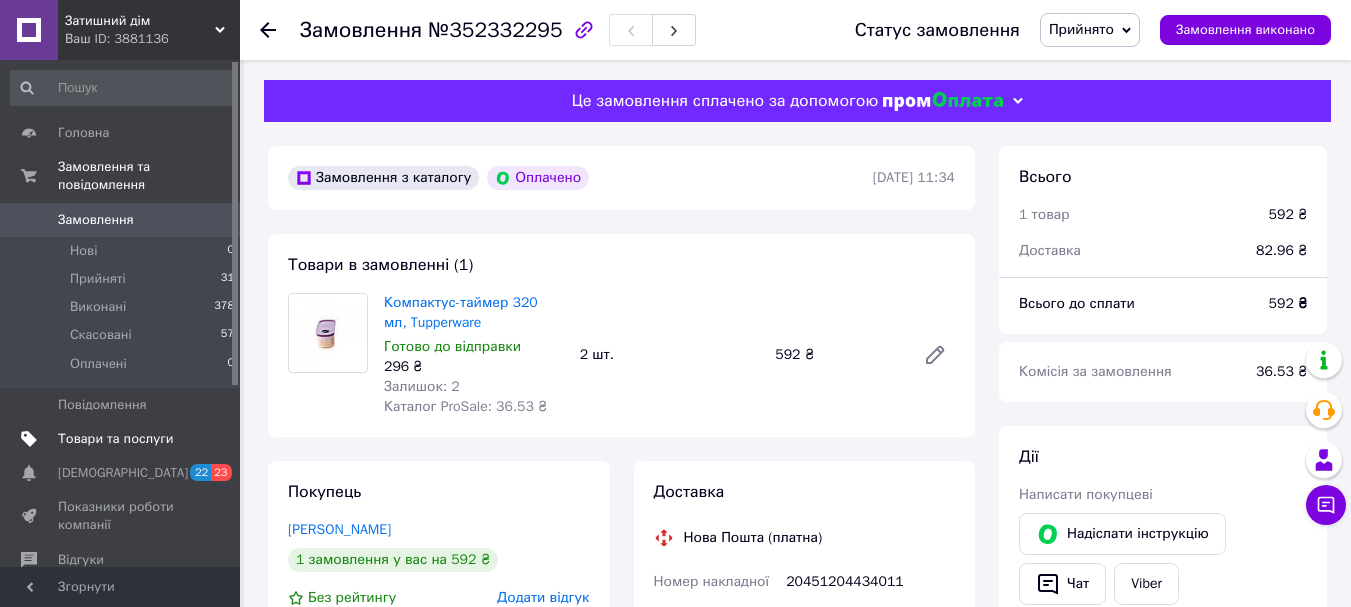 click on "Товари та послуги" at bounding box center [123, 439] 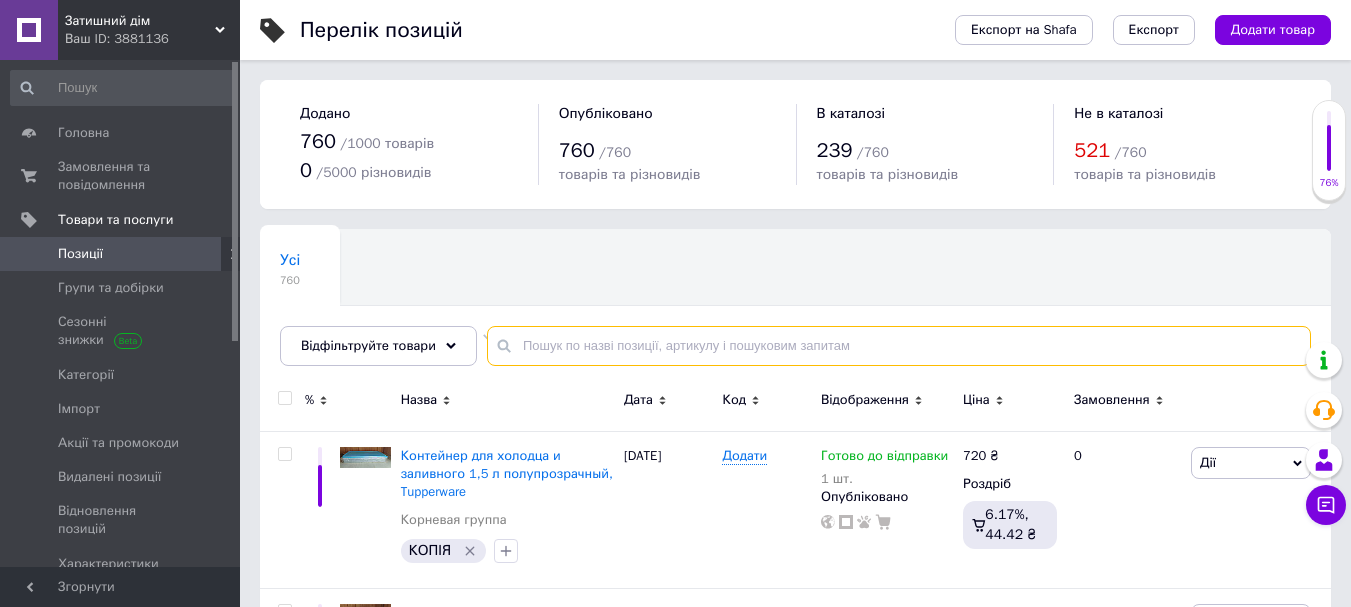 click at bounding box center [899, 346] 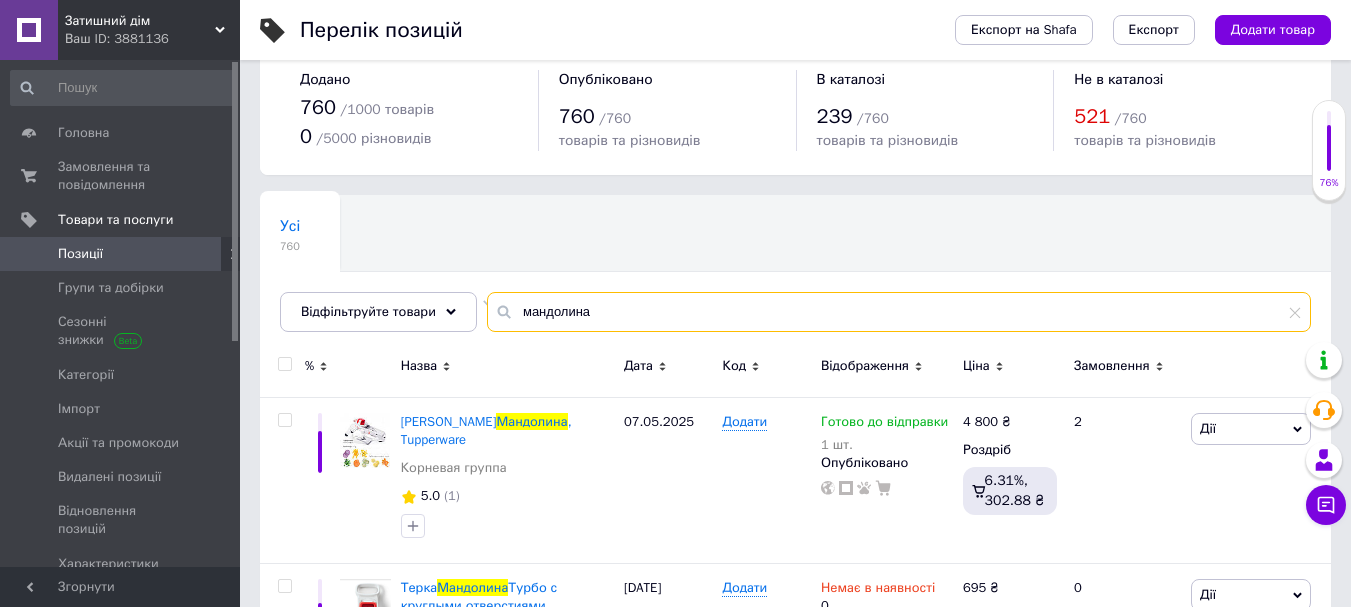 scroll, scrollTop: 149, scrollLeft: 0, axis: vertical 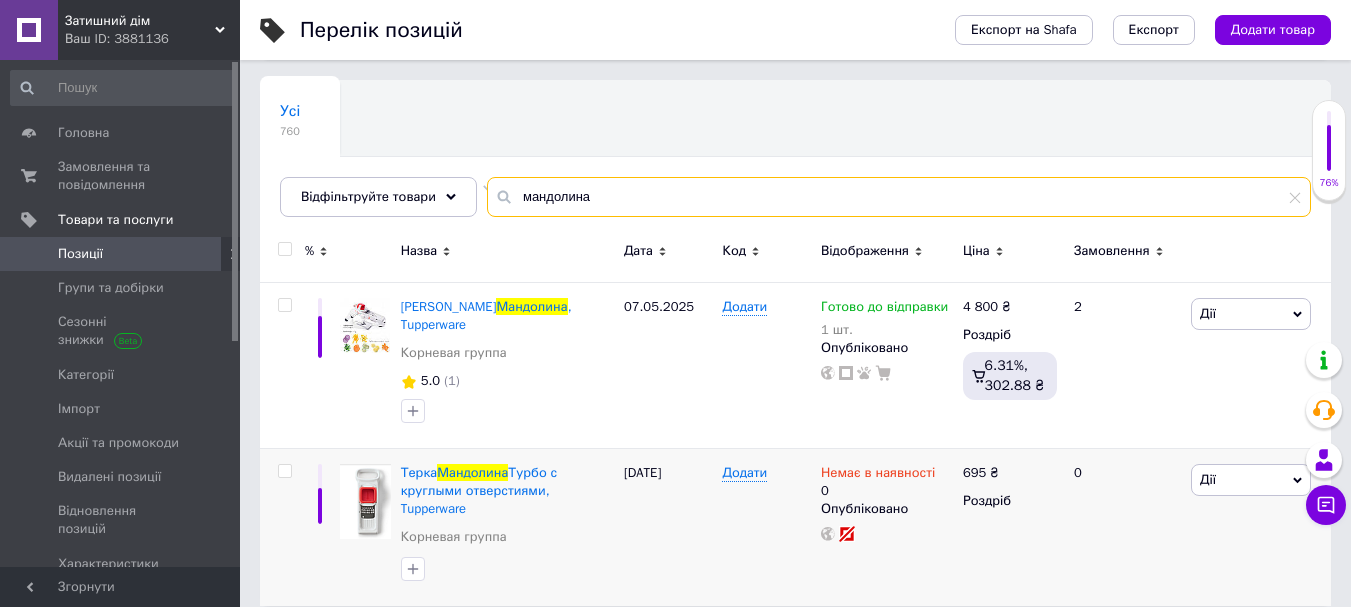 type on "мандолина" 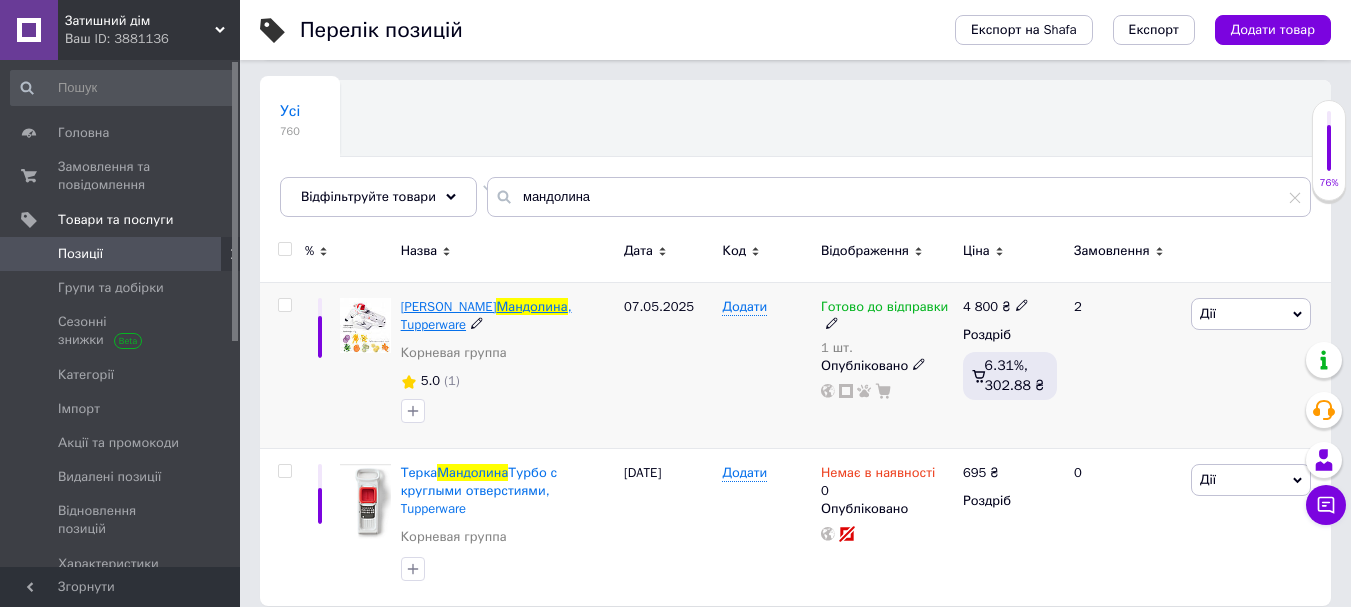 click on ", Tupperware" at bounding box center (486, 315) 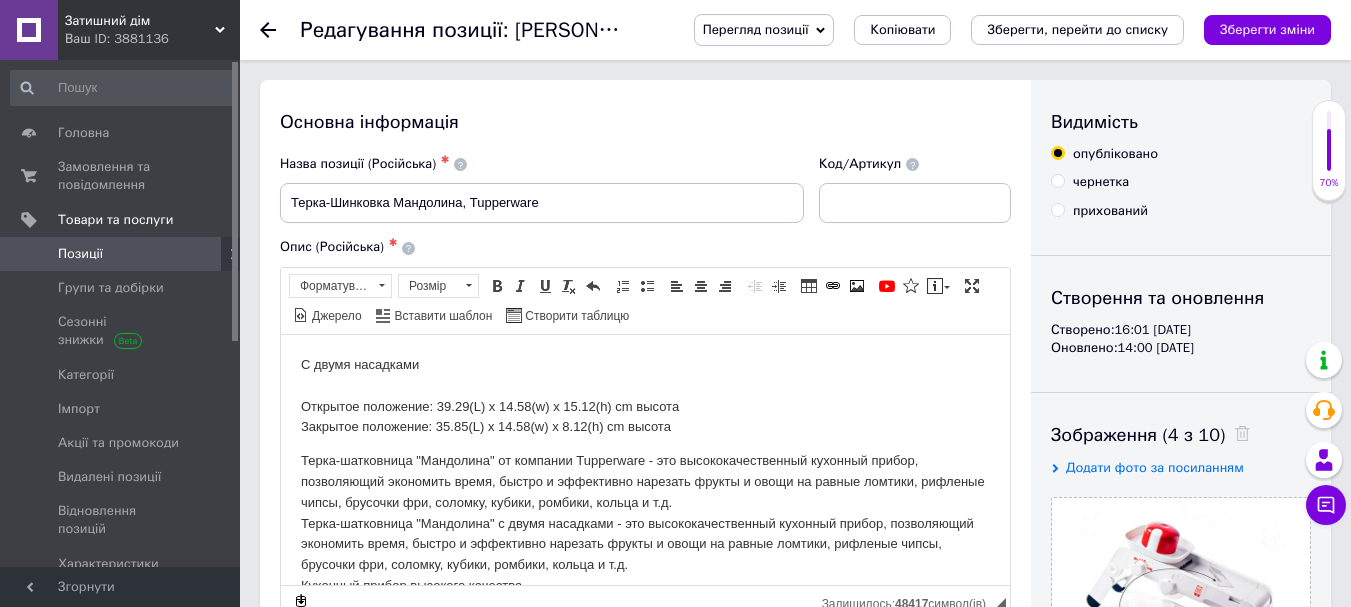 scroll, scrollTop: 0, scrollLeft: 0, axis: both 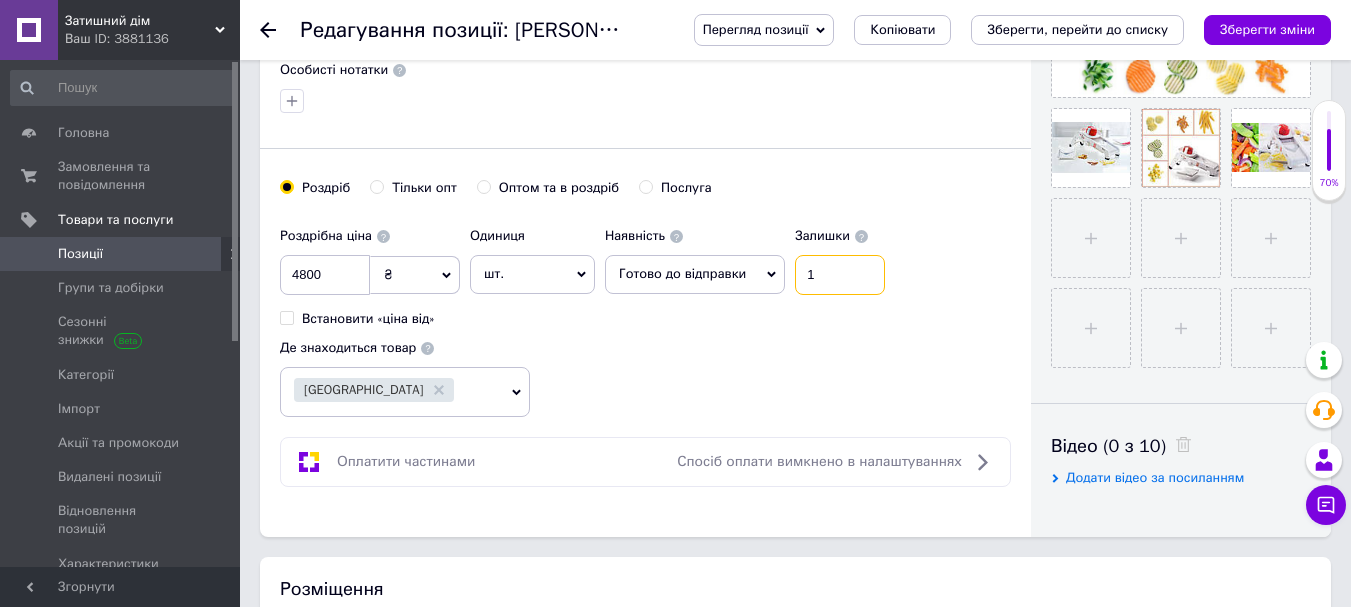 drag, startPoint x: 845, startPoint y: 264, endPoint x: 747, endPoint y: 278, distance: 98.99495 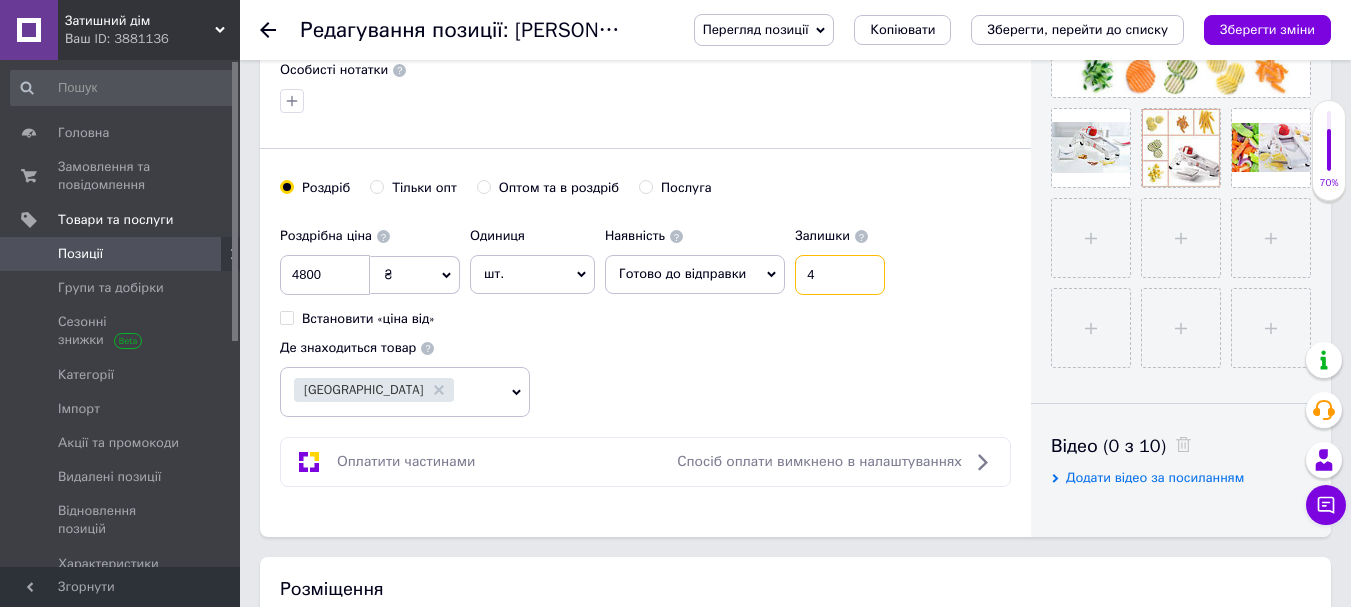 type on "4" 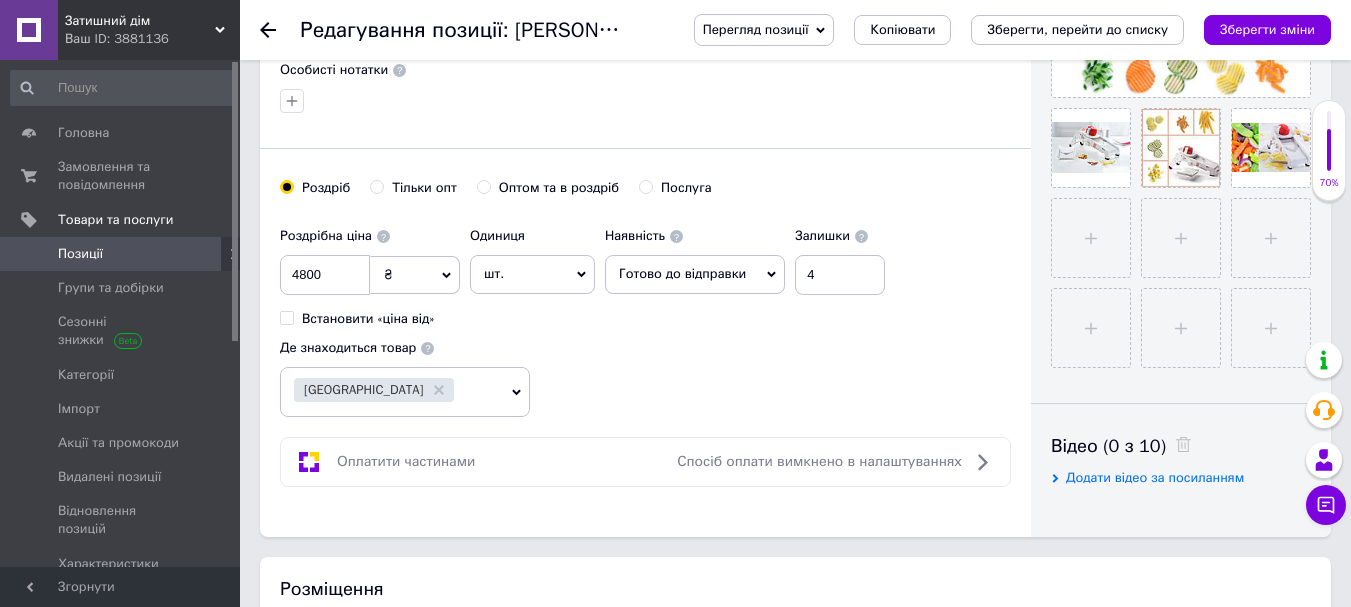 click on "Роздрібна ціна 4800 ₴ $ EUR CHF GBP ¥ PLN ₸ MDL HUF KGS CNY TRY KRW lei Встановити «ціна від» Одиниця шт. Популярне комплект упаковка кв.м пара м кг пог.м послуга т а автоцистерна ампула б балон банка блістер бобіна бочка бут бухта в ват виїзд відро г г га година гр/кв.м гігакалорія д дав два місяці день доба доза є єврокуб з зміна к кВт каністра карат кв.дм кв.м кв.см кв.фут квартал кг кг/кв.м км колесо комплект коробка куб.дм куб.м л л лист м м мВт мл мм моток місяць мішок н набір номер о об'єкт од. п палетомісце пара партія пач пог.м послуга посівна одиниця птахомісце півроку пігулка" at bounding box center (645, 317) 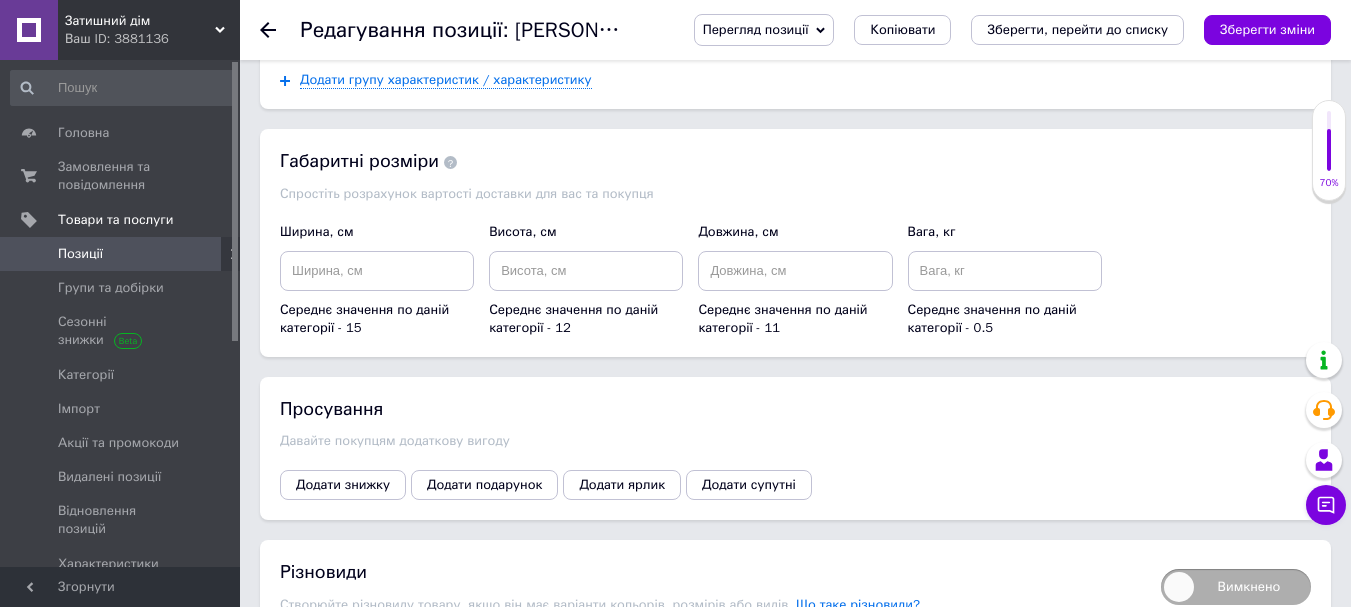 scroll, scrollTop: 2300, scrollLeft: 0, axis: vertical 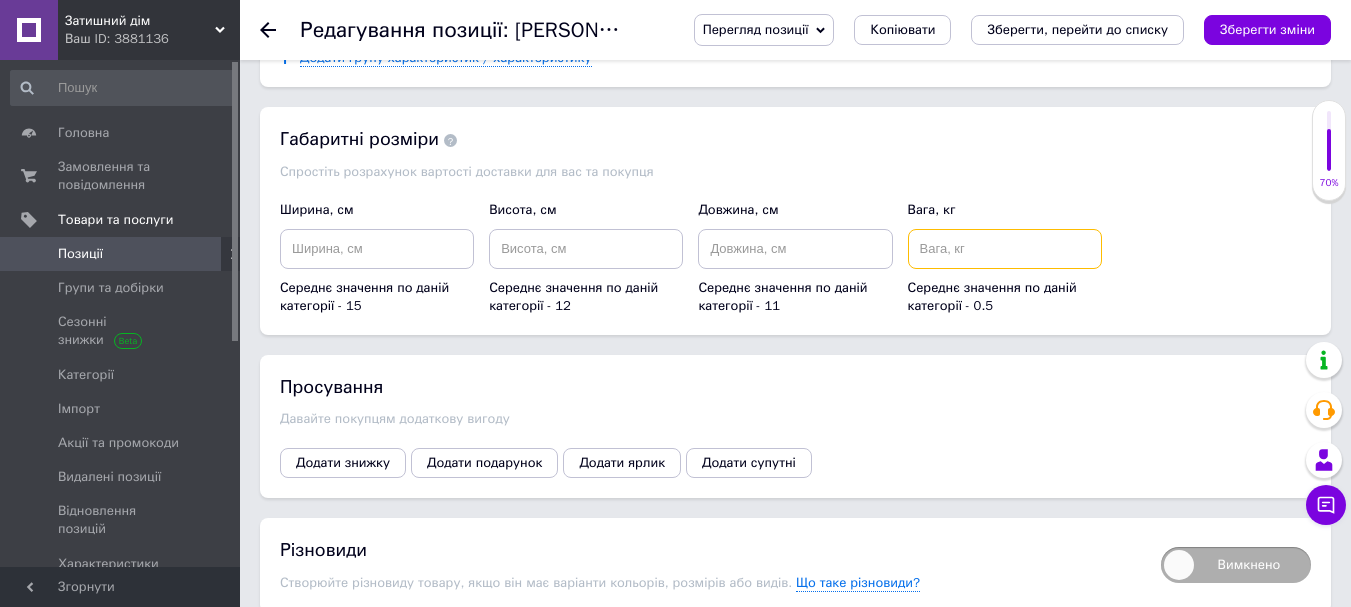 click at bounding box center [1005, 249] 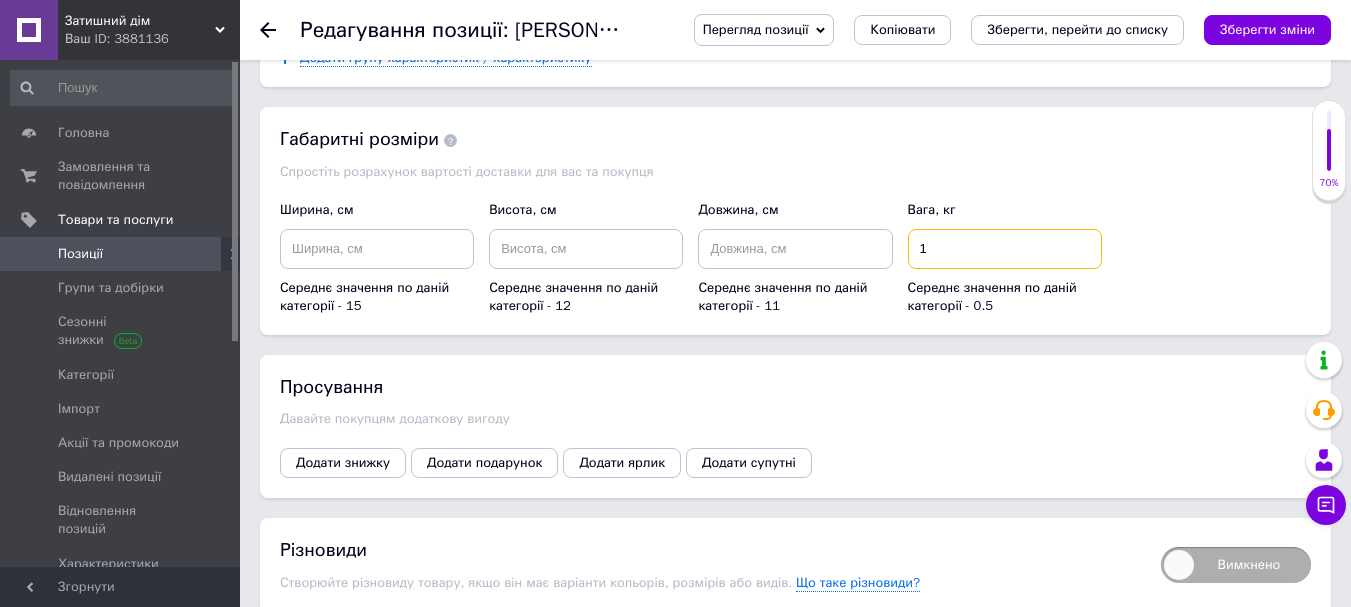 type on "1" 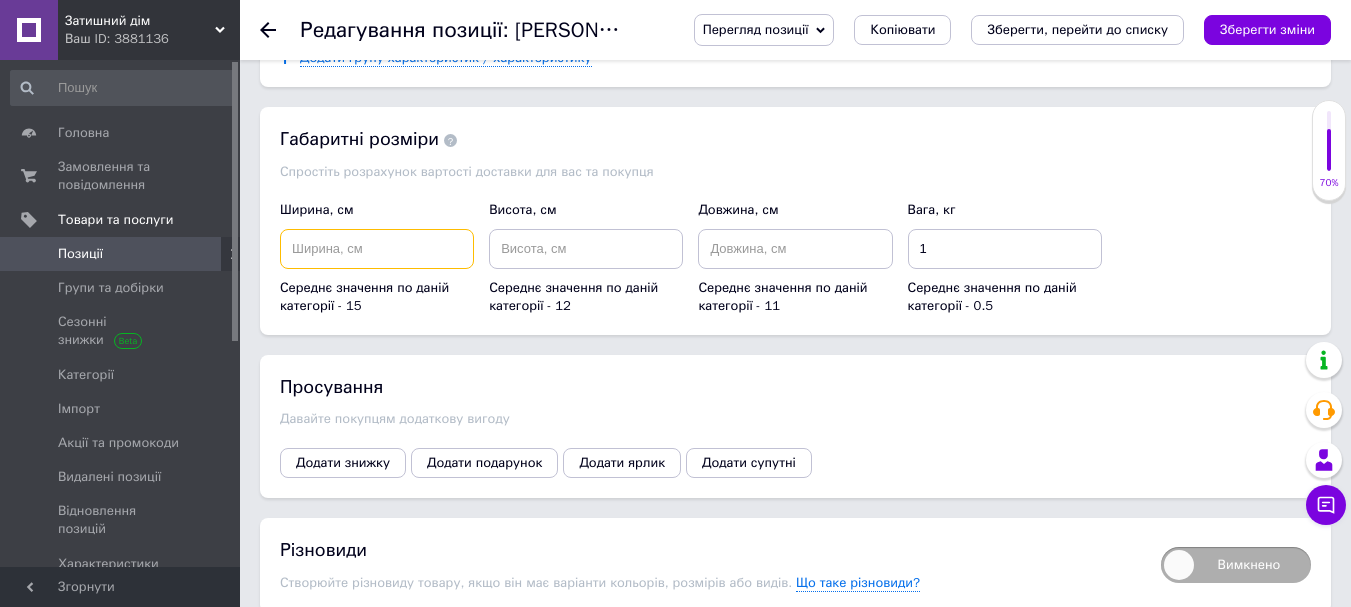 click at bounding box center (377, 249) 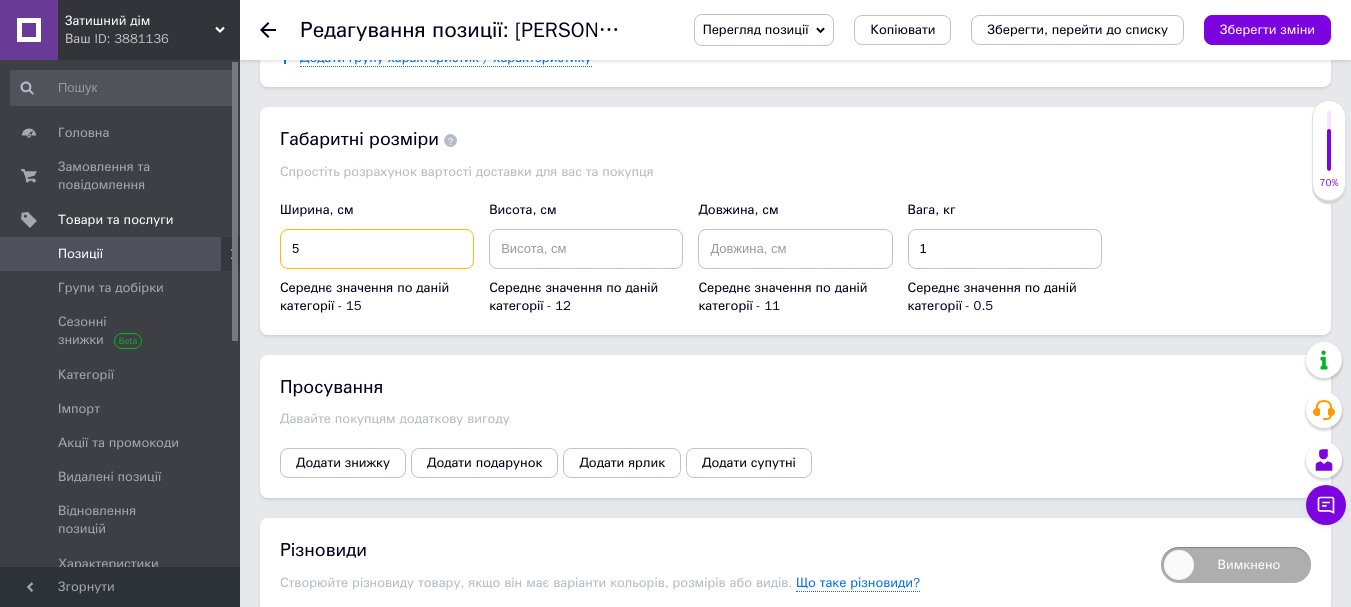 click on "5" at bounding box center [377, 249] 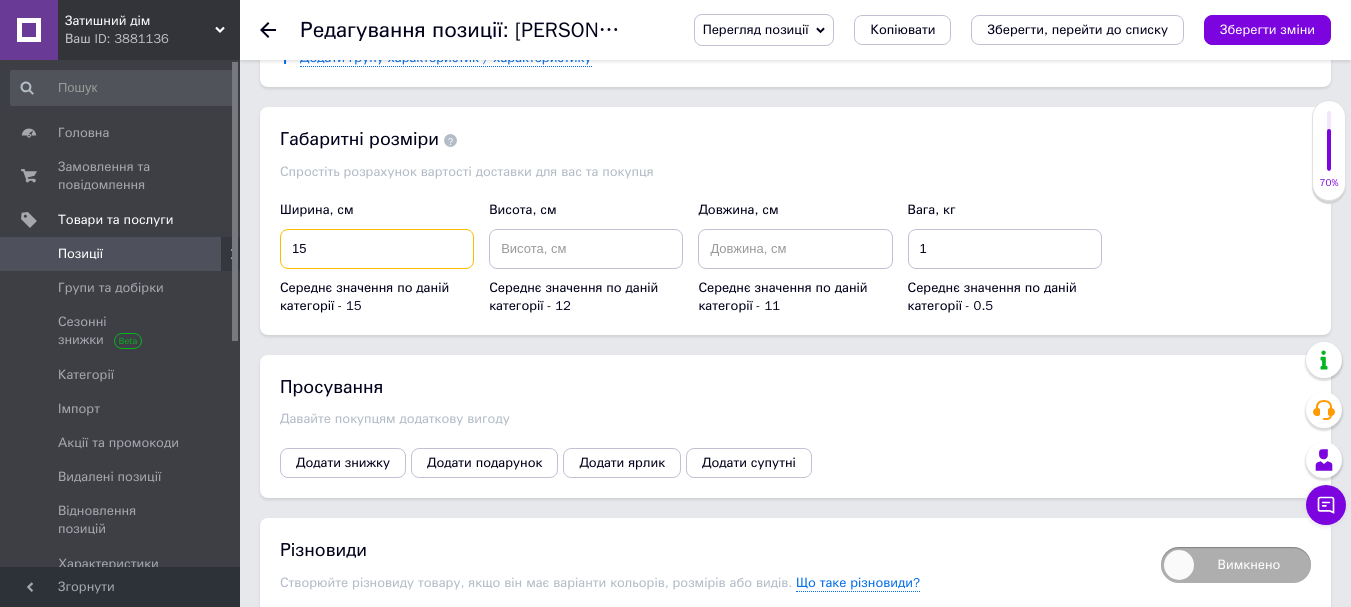 type on "15" 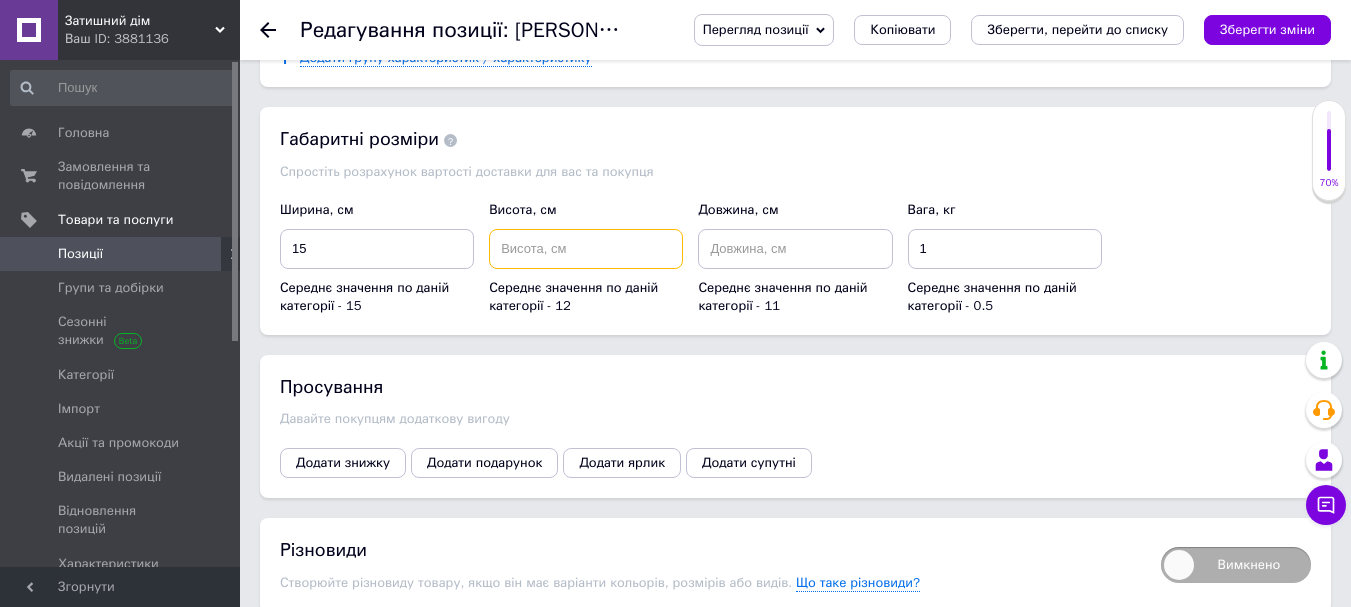 click at bounding box center [586, 249] 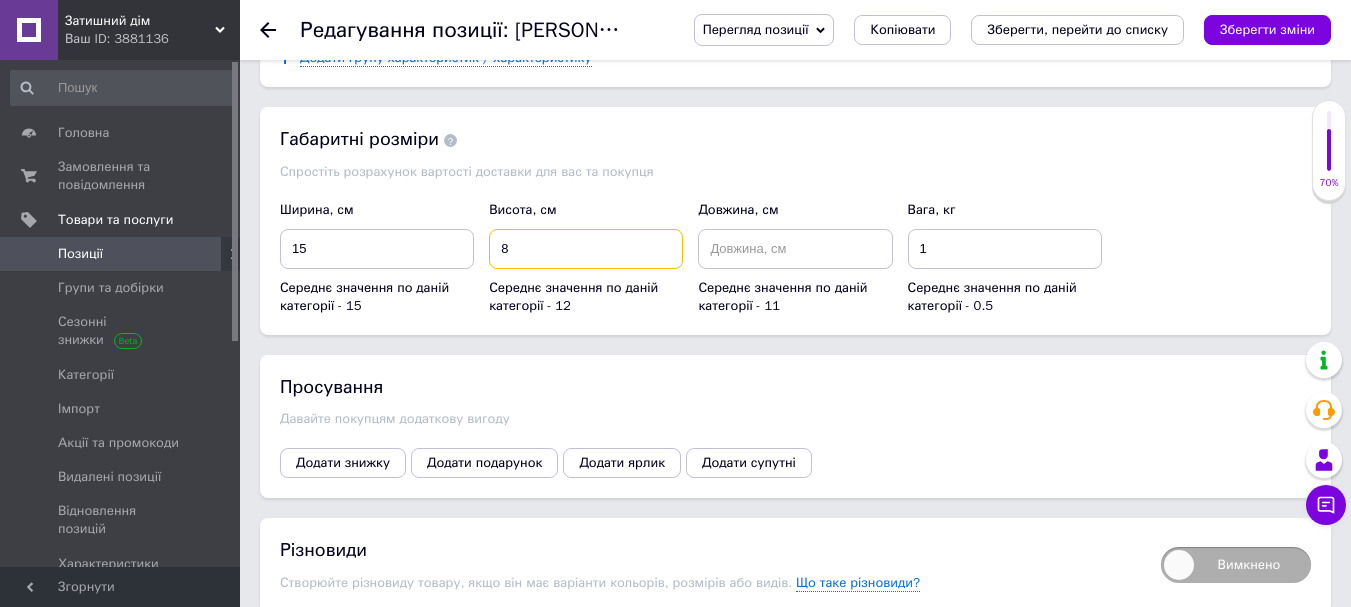 type on "8" 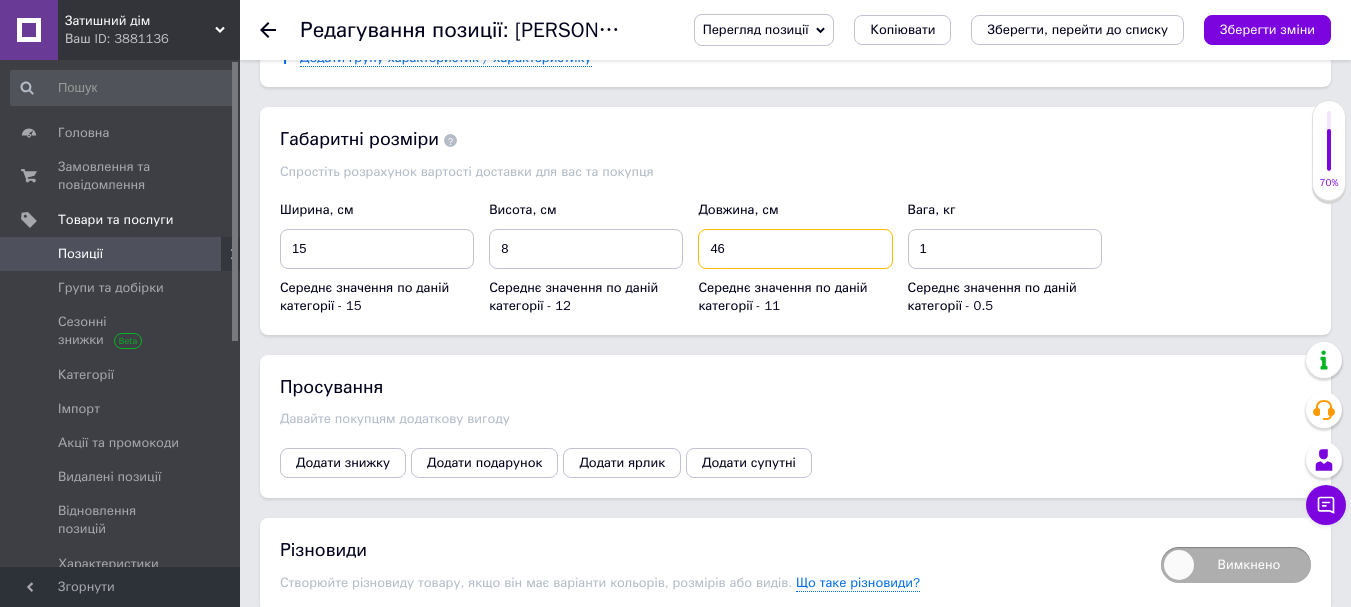 type on "46" 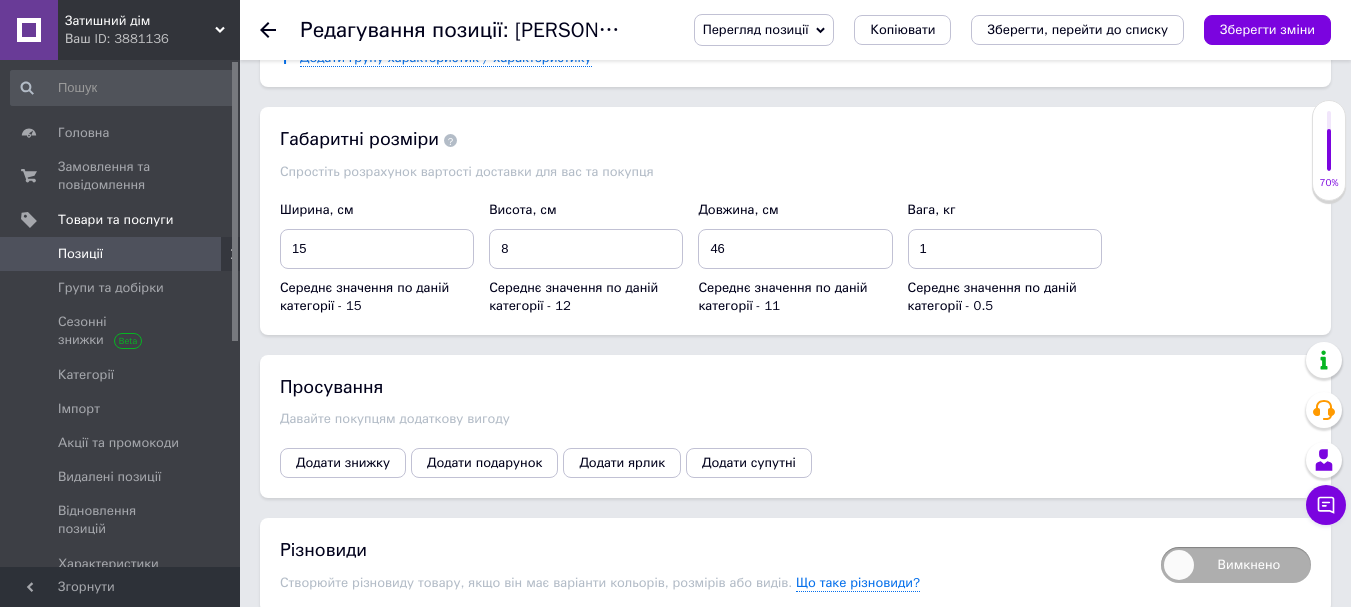 click on "Просування" at bounding box center (795, 387) 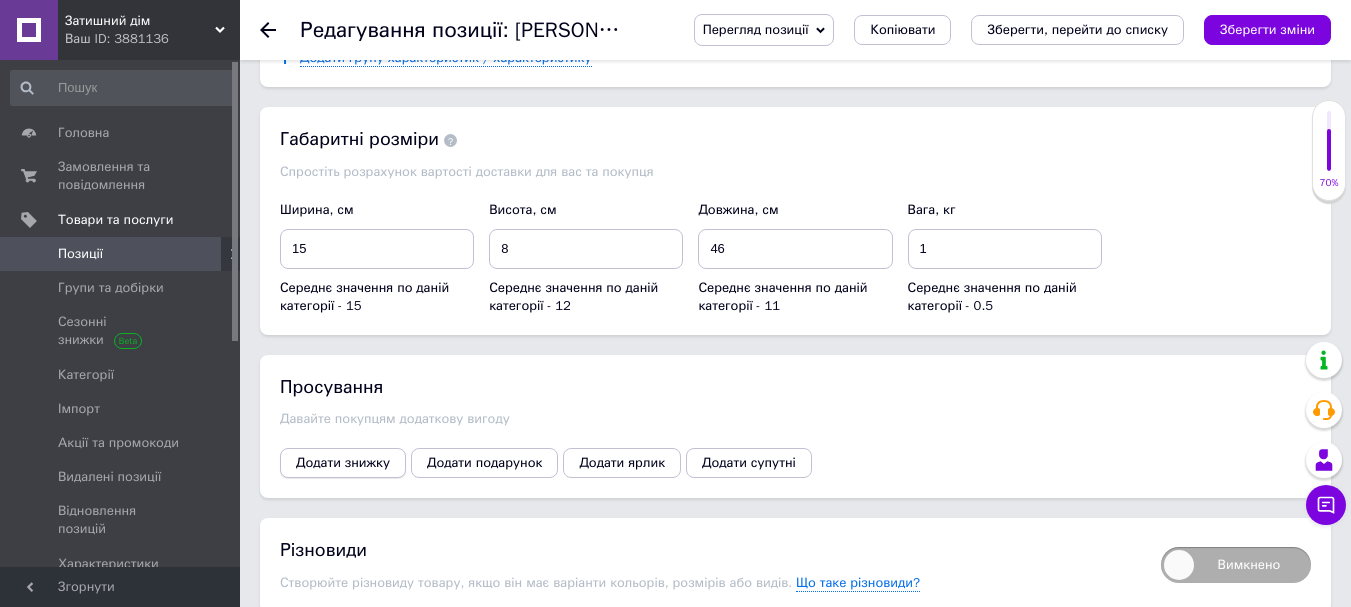 click on "Додати знижку" at bounding box center (343, 463) 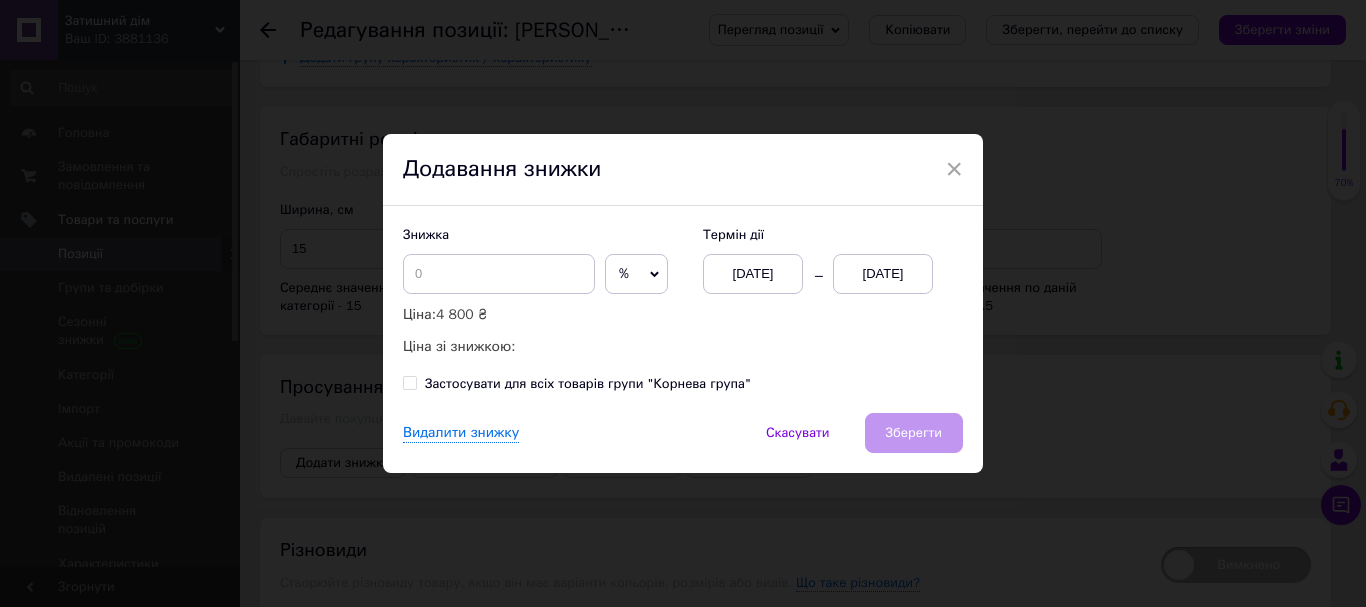 click on "%" at bounding box center [636, 274] 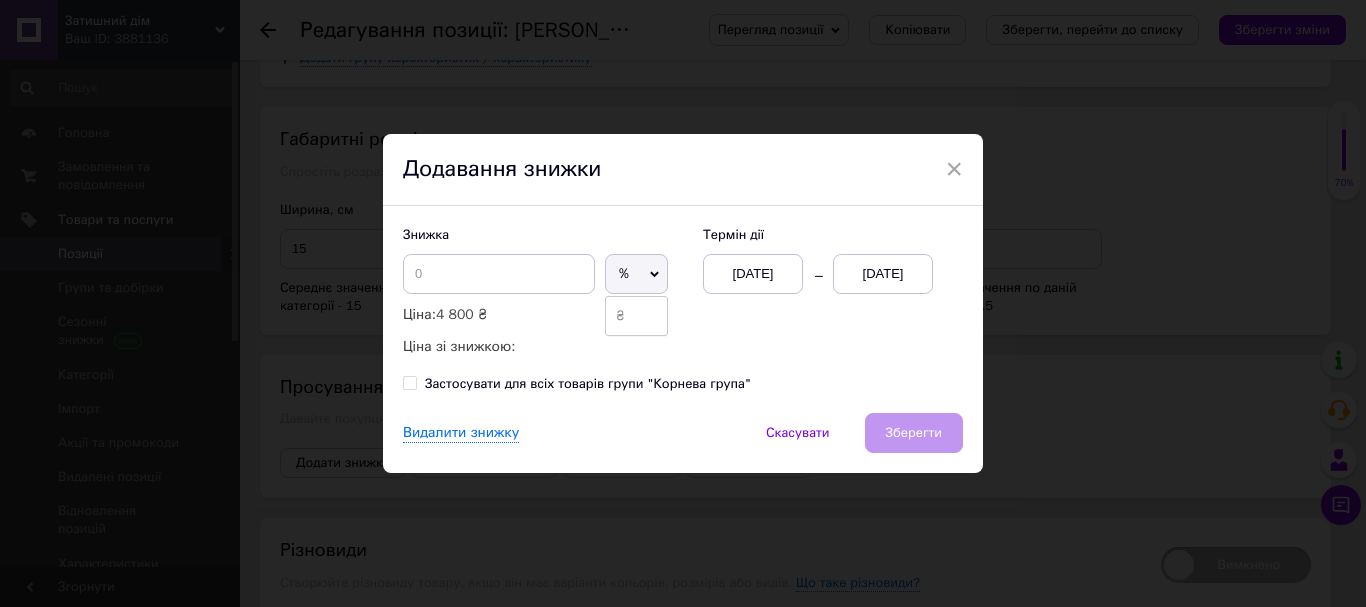 click on "₴" at bounding box center [636, 316] 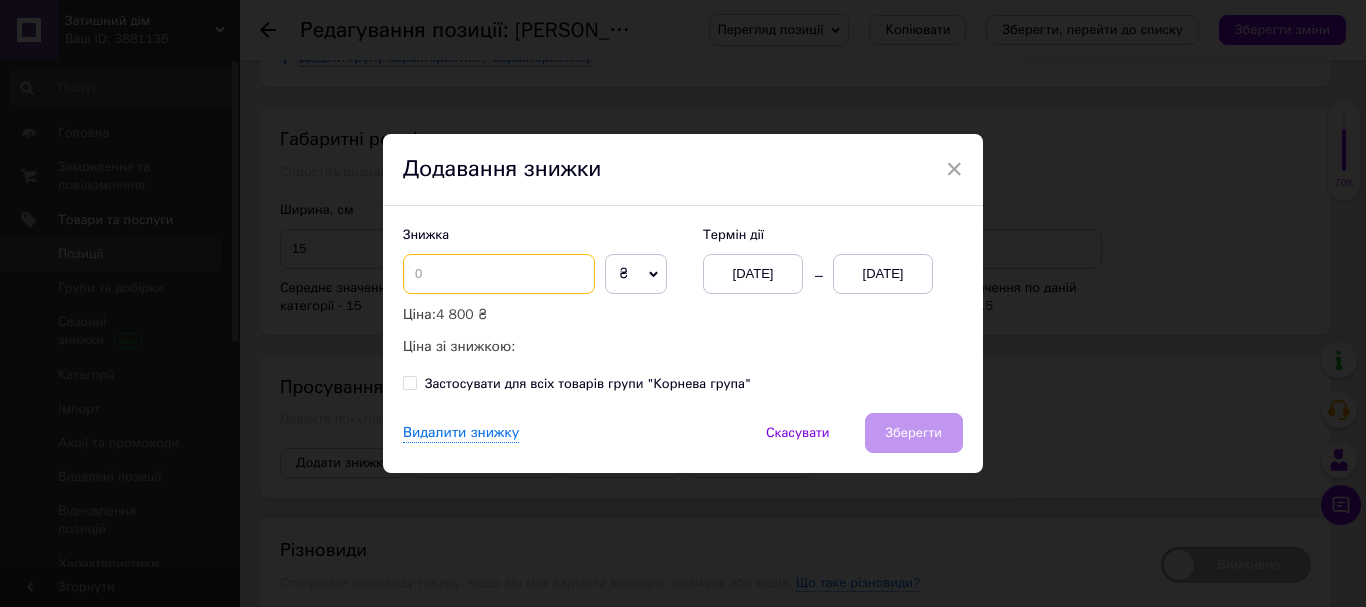 drag, startPoint x: 493, startPoint y: 266, endPoint x: 355, endPoint y: 260, distance: 138.13037 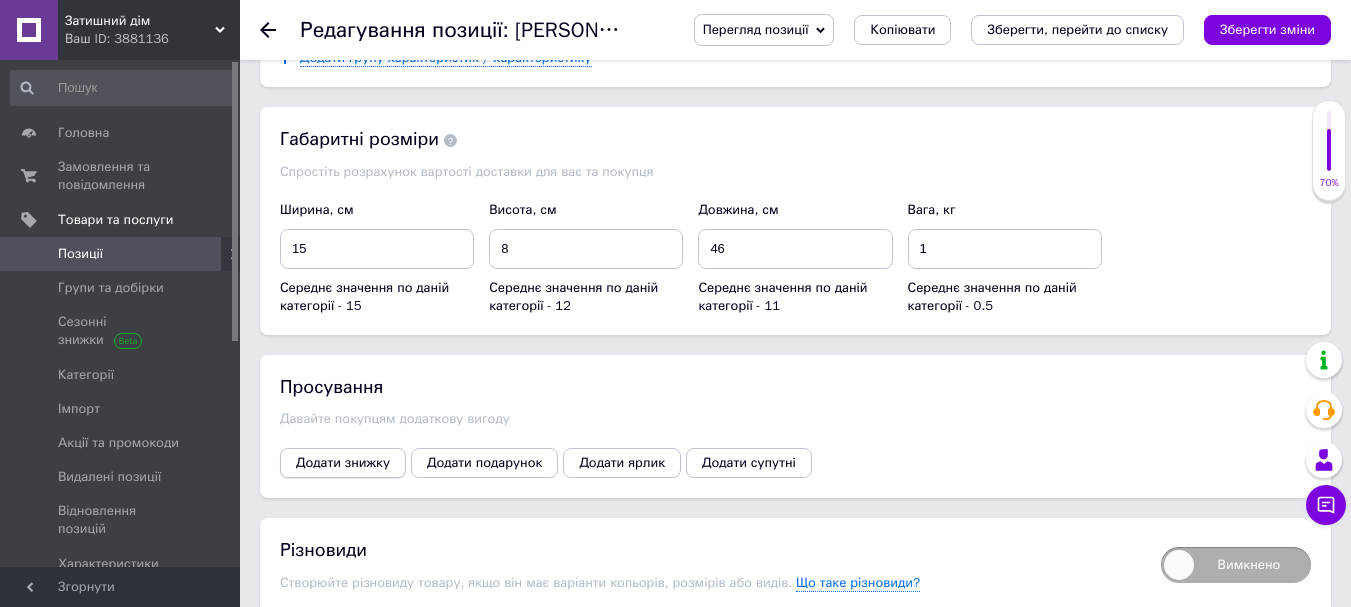 click on "Додати знижку" at bounding box center (343, 463) 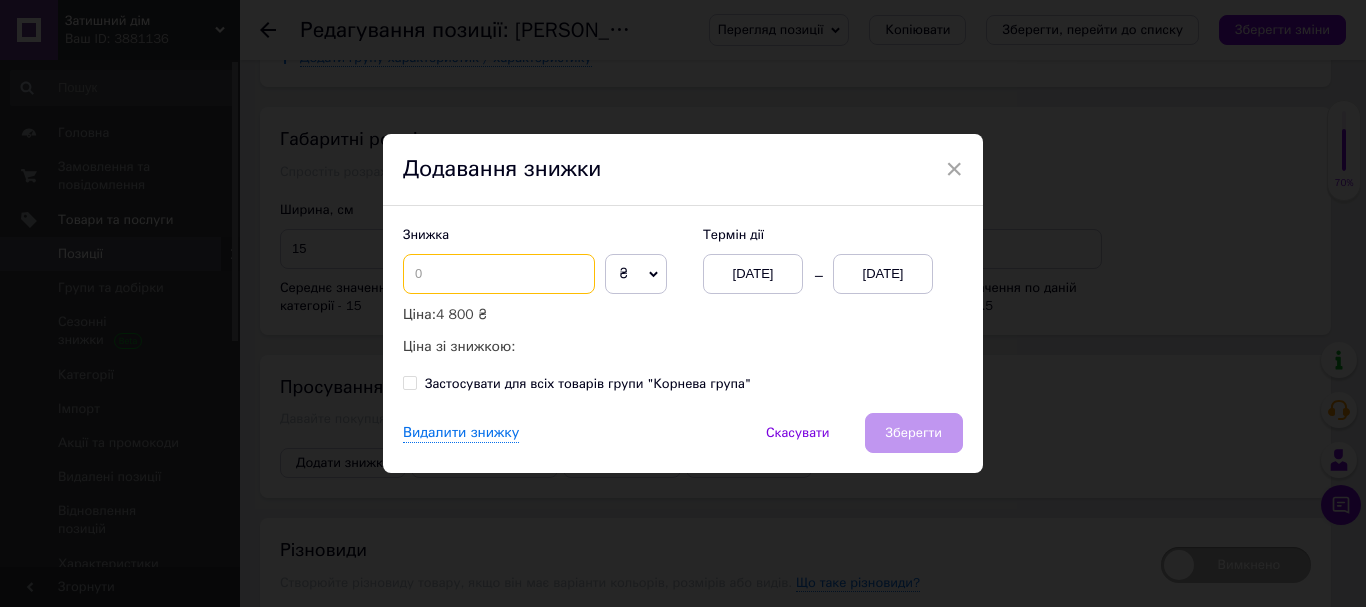 click at bounding box center (499, 274) 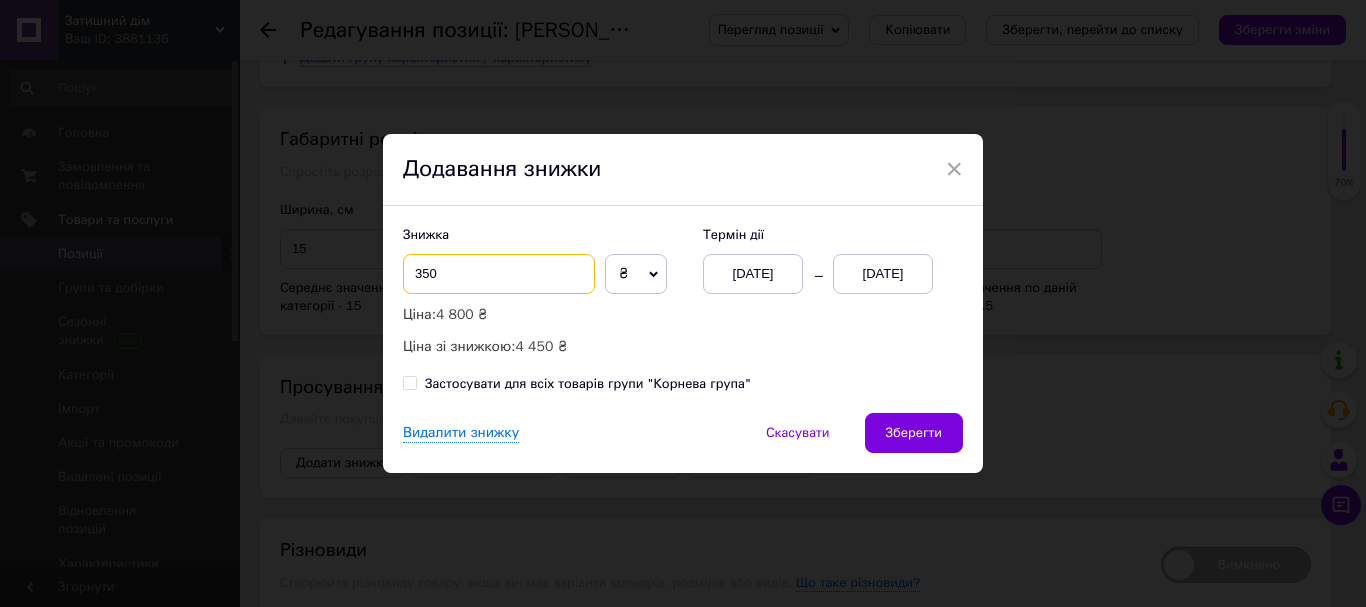 type on "350" 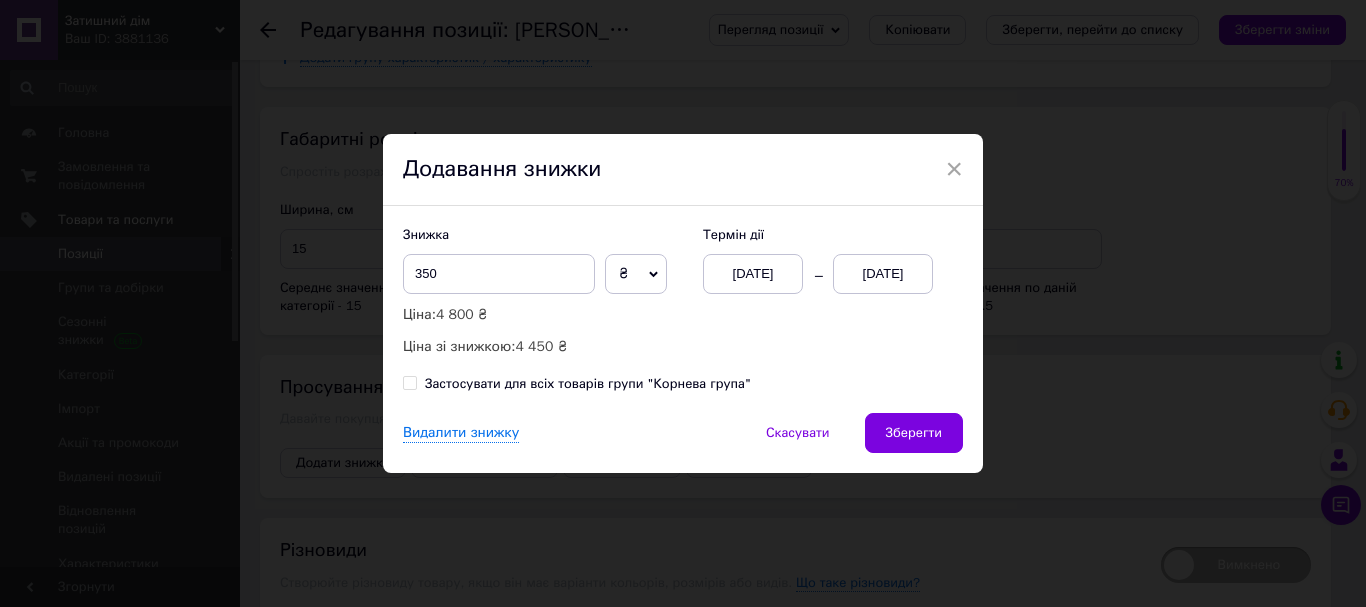 click on "[DATE]" at bounding box center (883, 274) 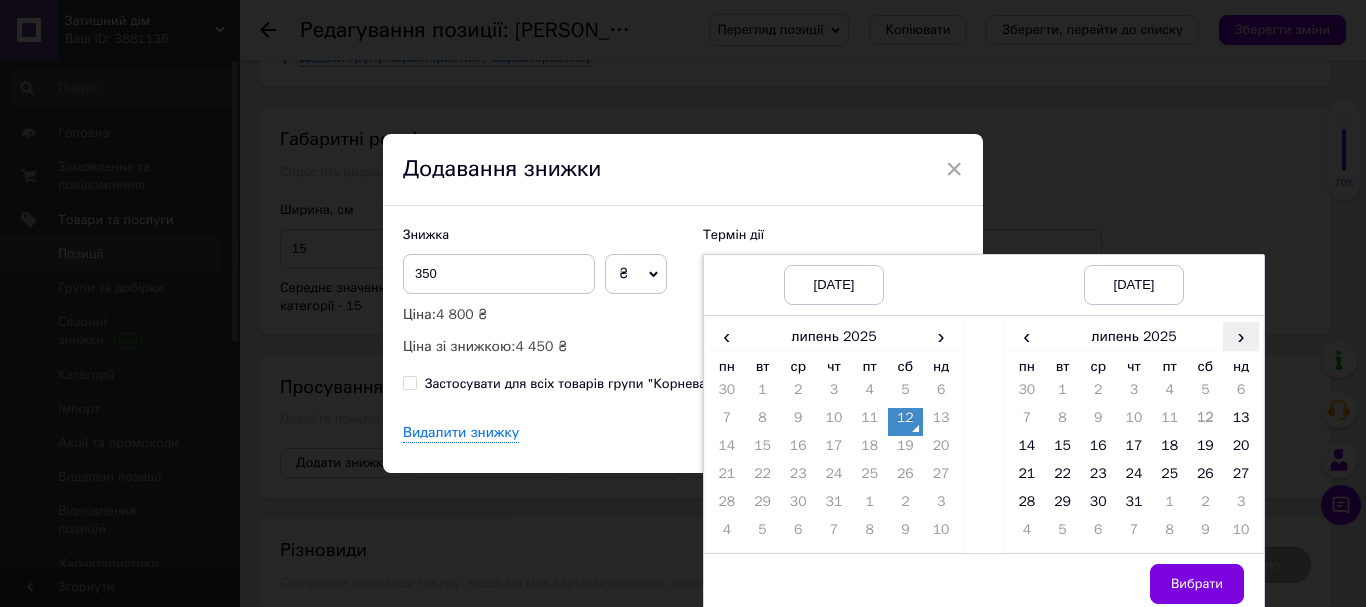 click on "›" at bounding box center [1241, 336] 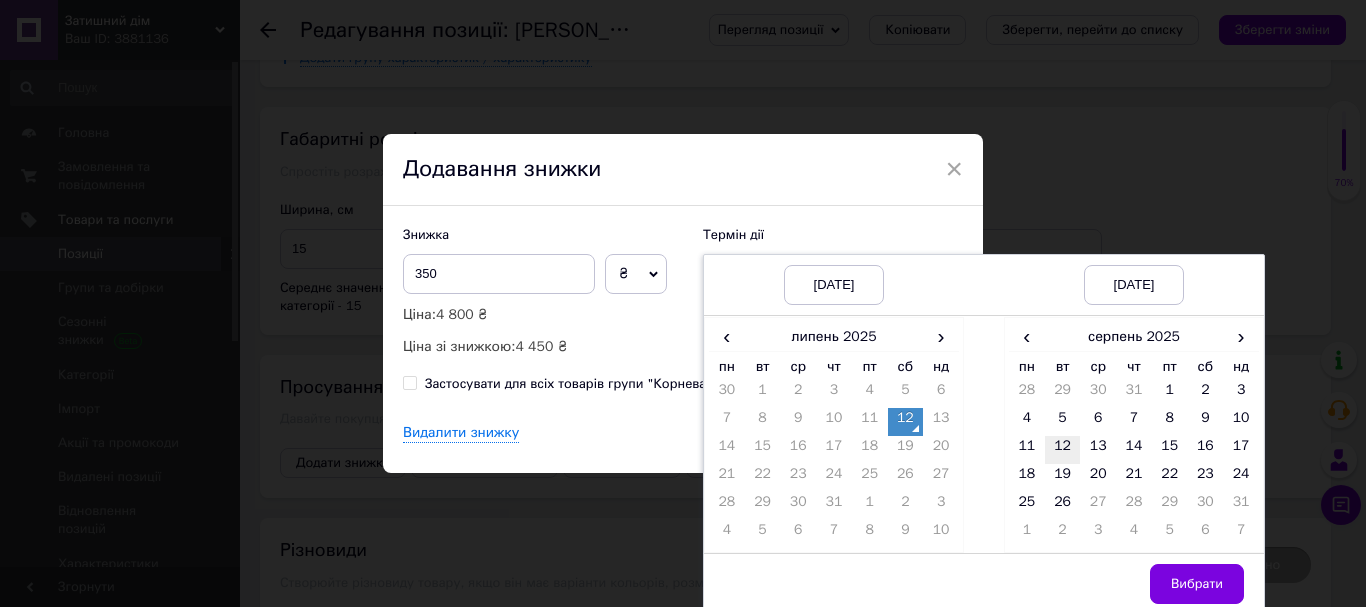 click on "12" at bounding box center (1063, 450) 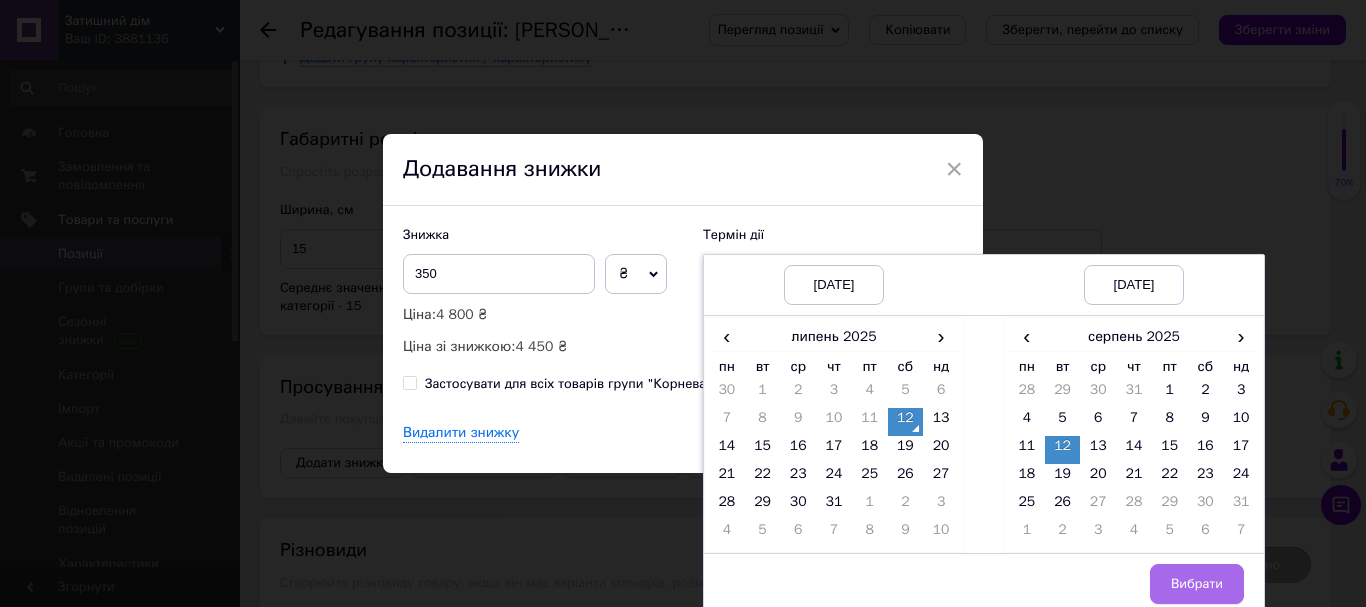 click on "Вибрати" at bounding box center (1197, 584) 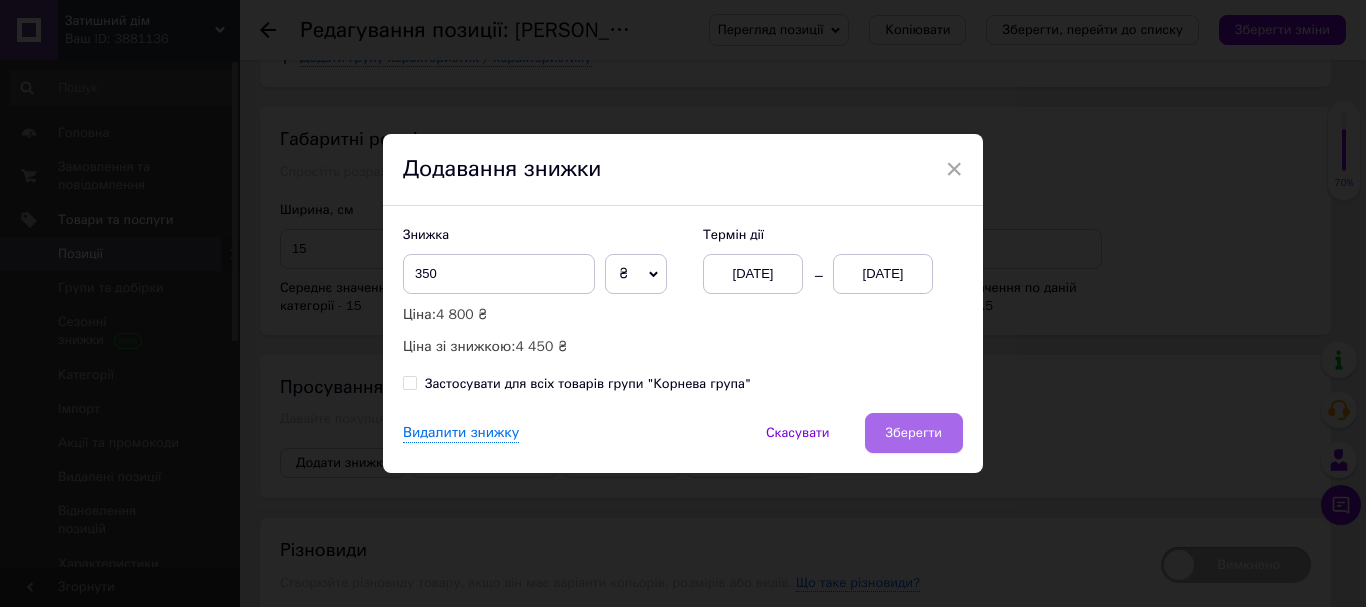 click on "Зберегти" at bounding box center [914, 433] 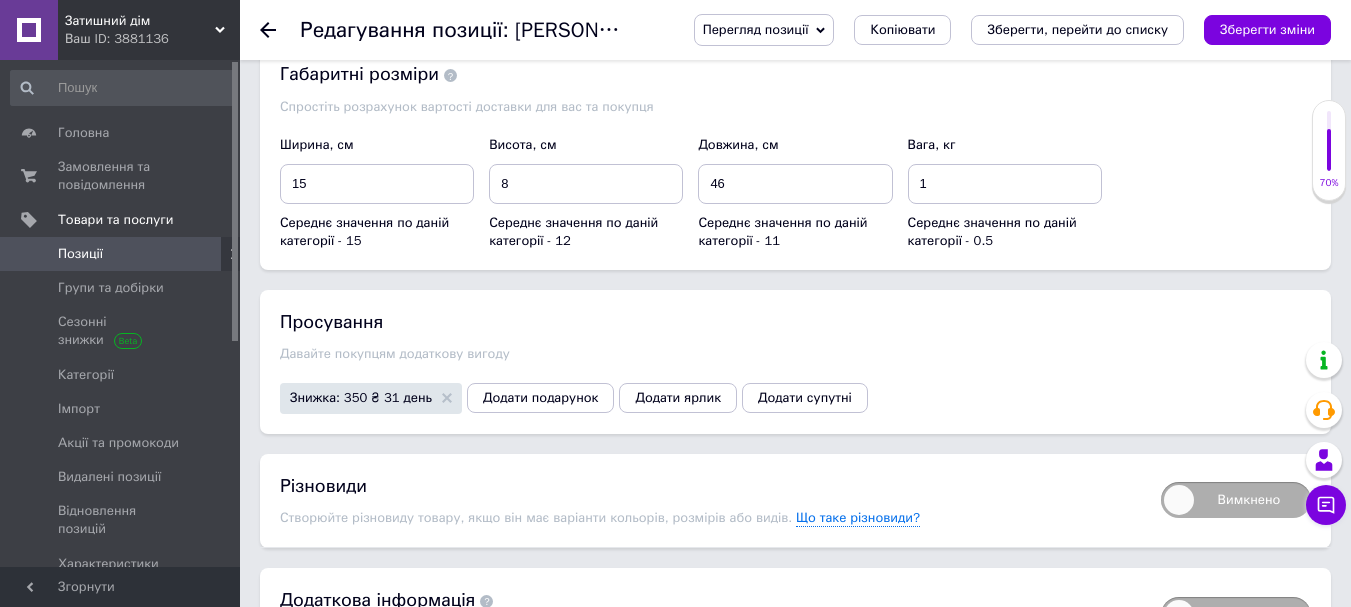 scroll, scrollTop: 2478, scrollLeft: 0, axis: vertical 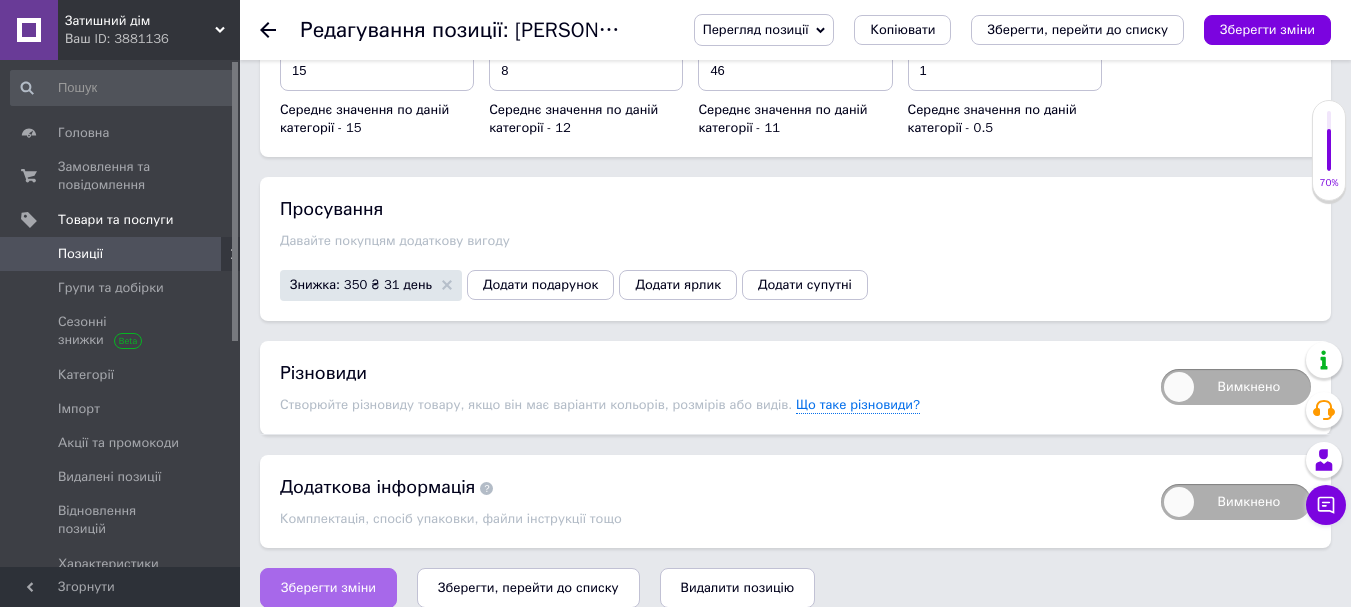 click on "Зберегти зміни" at bounding box center [328, 588] 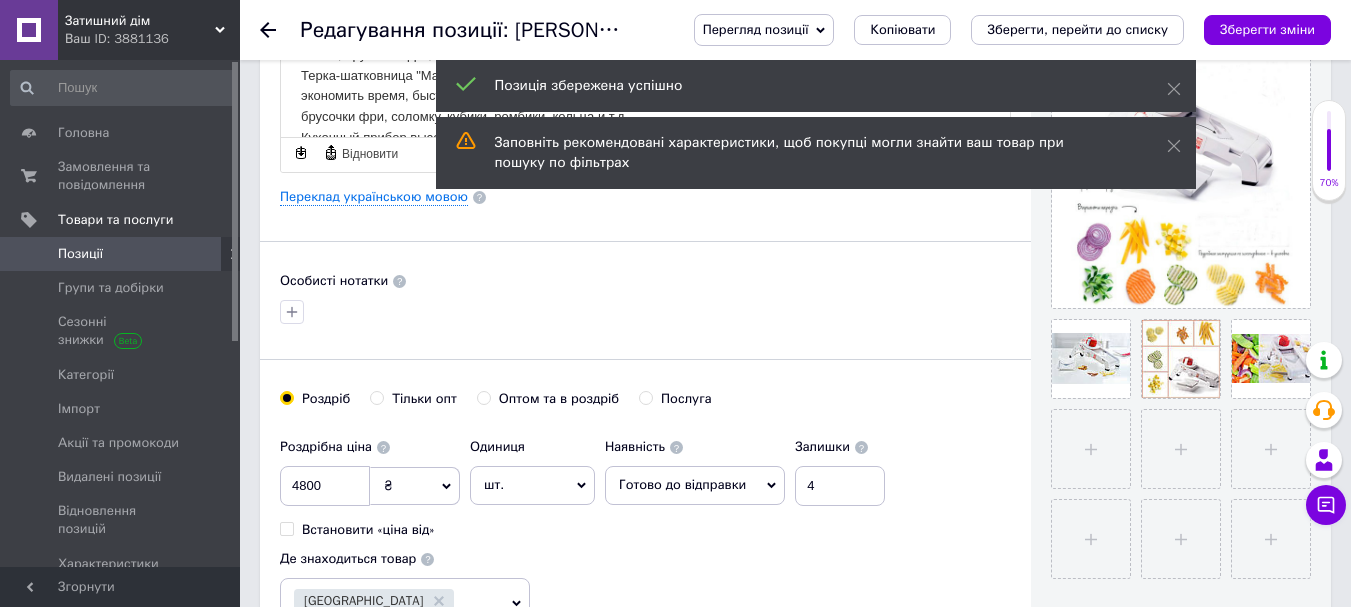 scroll, scrollTop: 416, scrollLeft: 0, axis: vertical 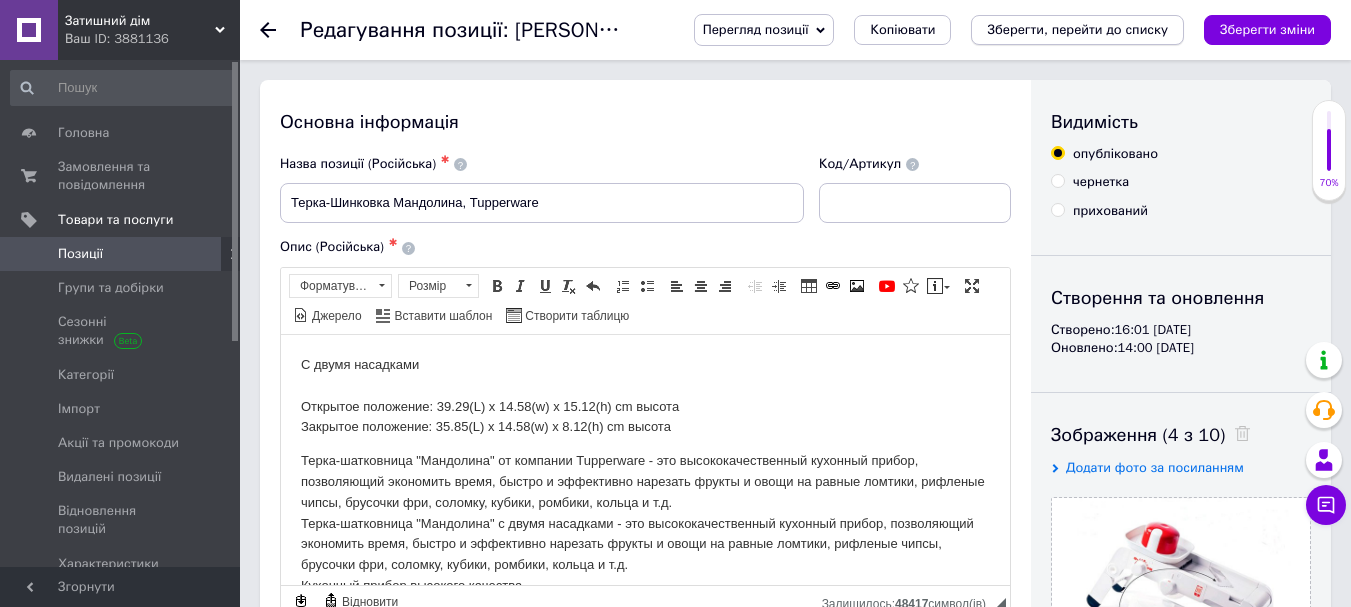 click on "Зберегти, перейти до списку" at bounding box center [1077, 29] 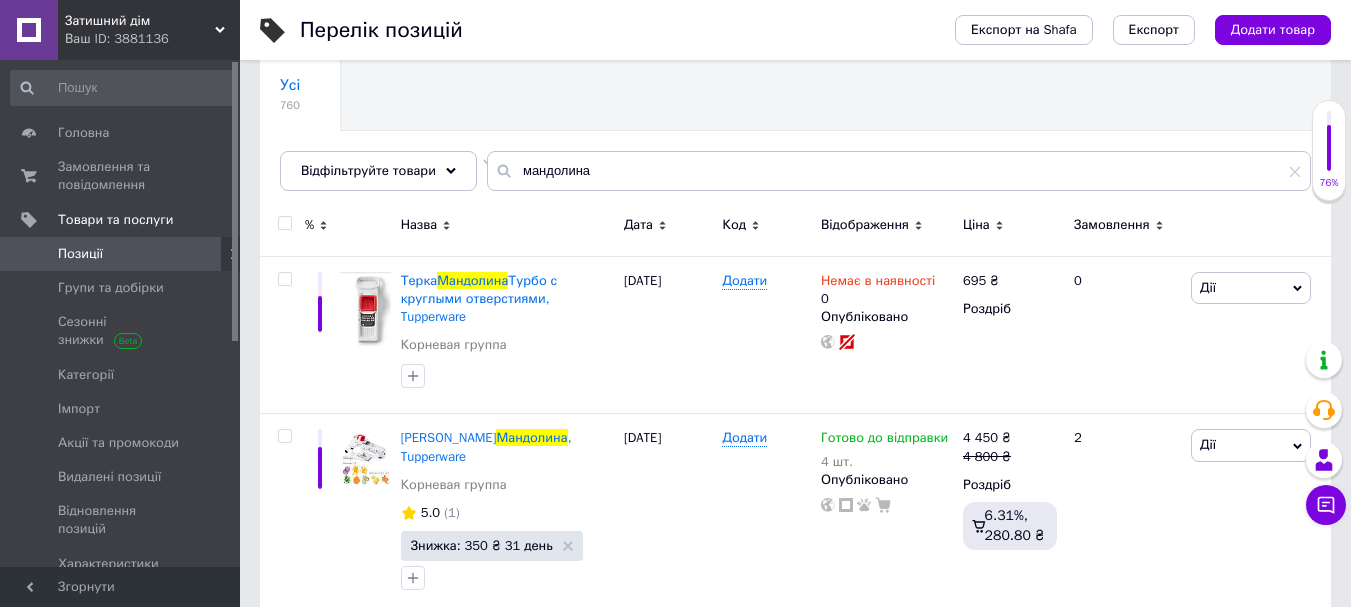 scroll, scrollTop: 185, scrollLeft: 0, axis: vertical 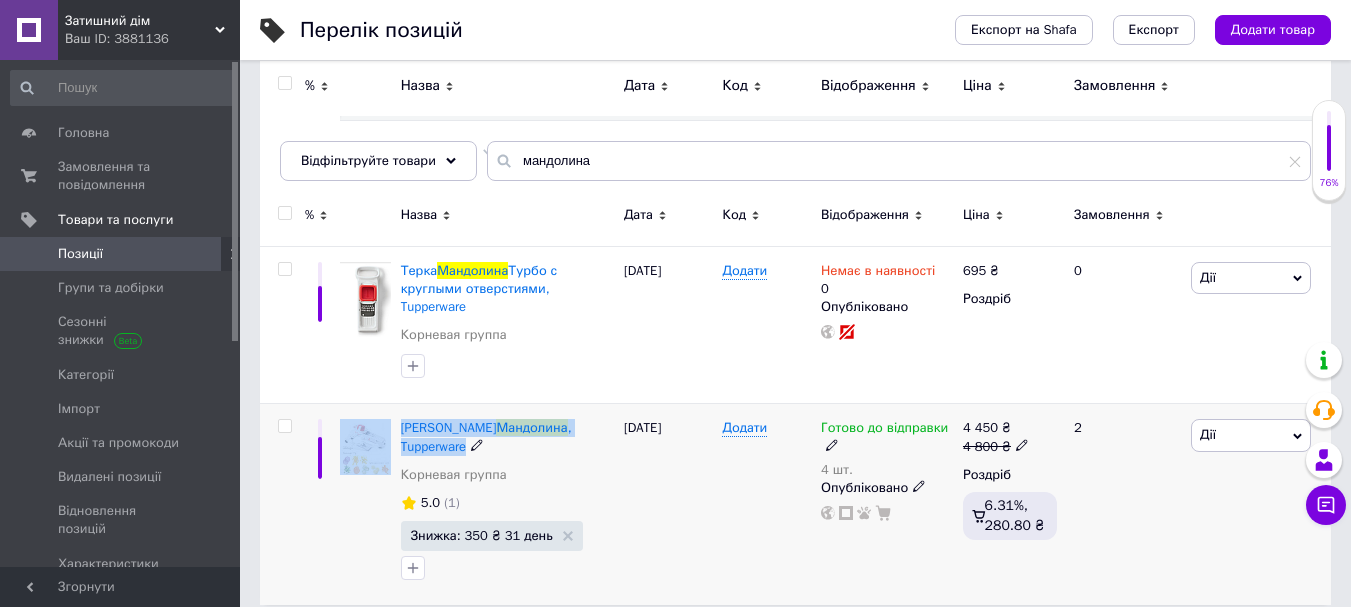 drag, startPoint x: 394, startPoint y: 409, endPoint x: 494, endPoint y: 423, distance: 100.97524 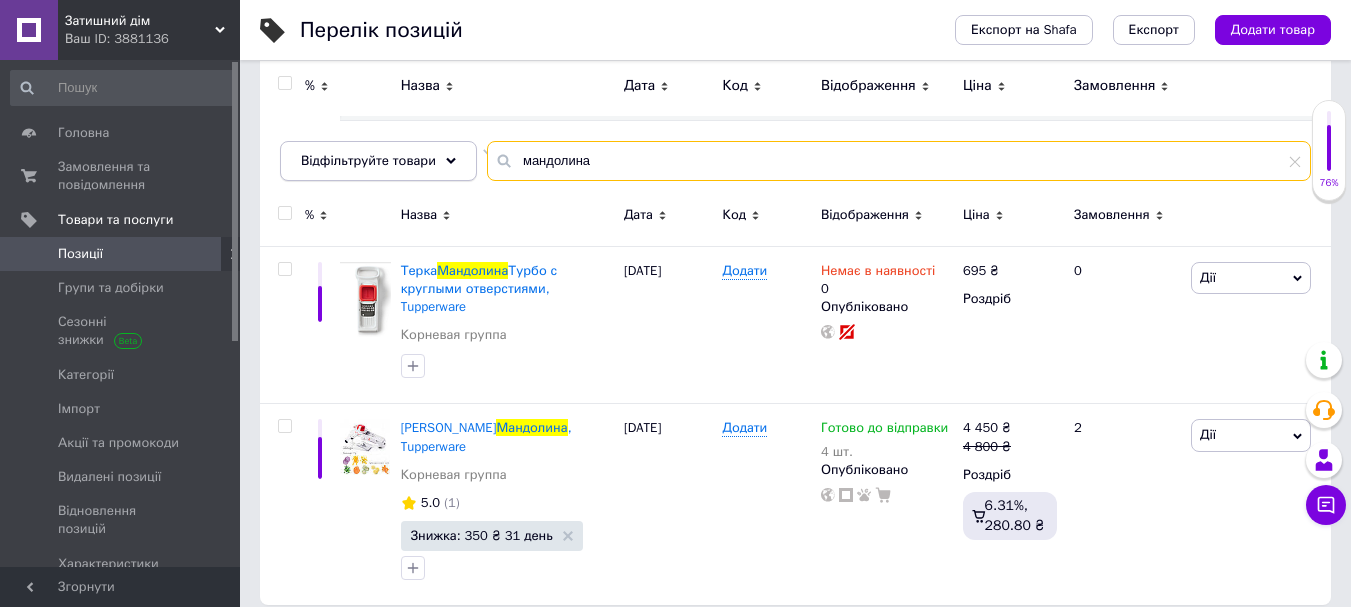 drag, startPoint x: 601, startPoint y: 161, endPoint x: 421, endPoint y: 161, distance: 180 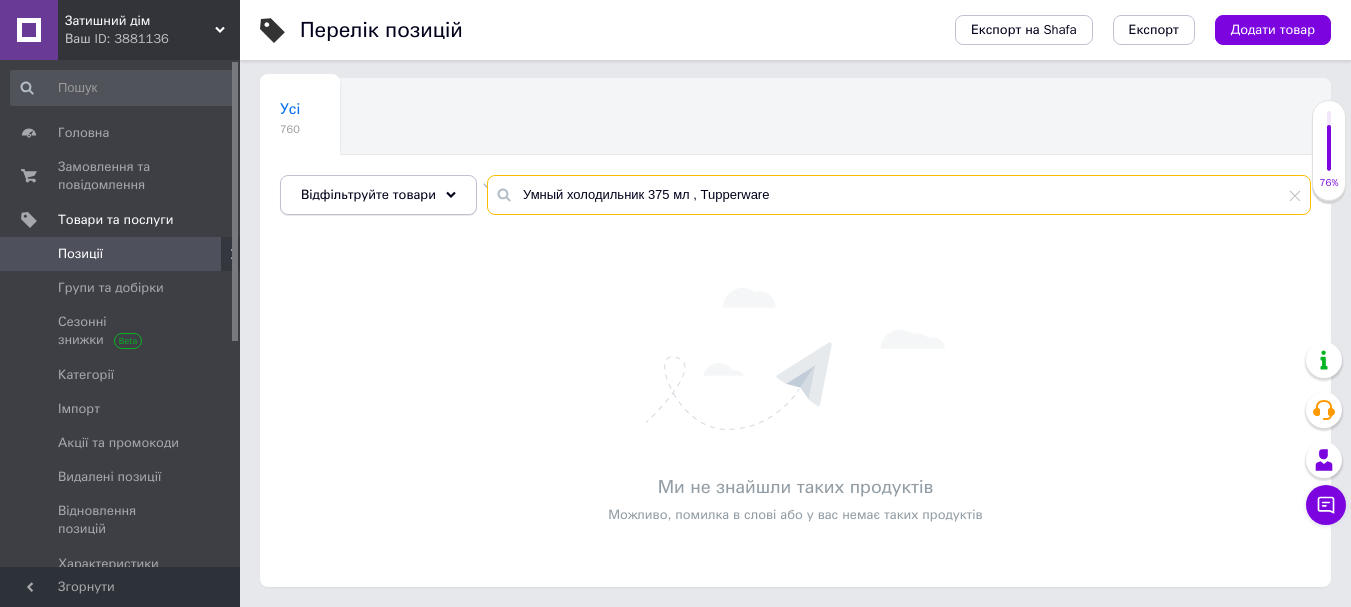 scroll, scrollTop: 151, scrollLeft: 0, axis: vertical 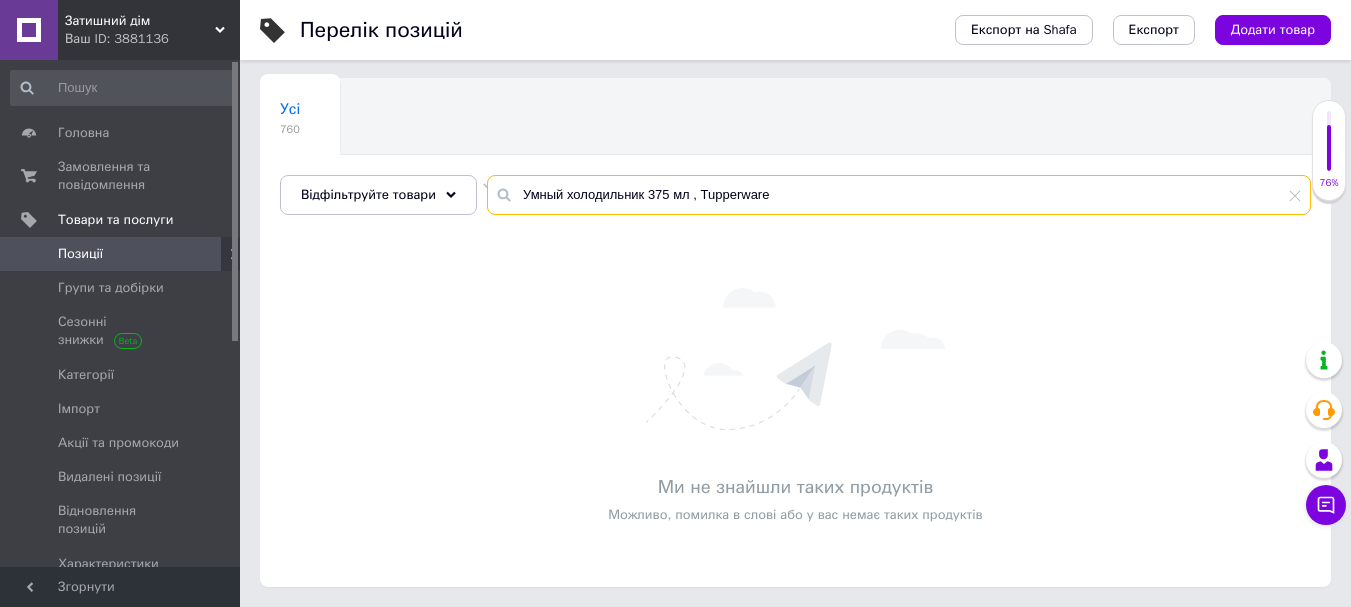 drag, startPoint x: 639, startPoint y: 191, endPoint x: 847, endPoint y: 195, distance: 208.03845 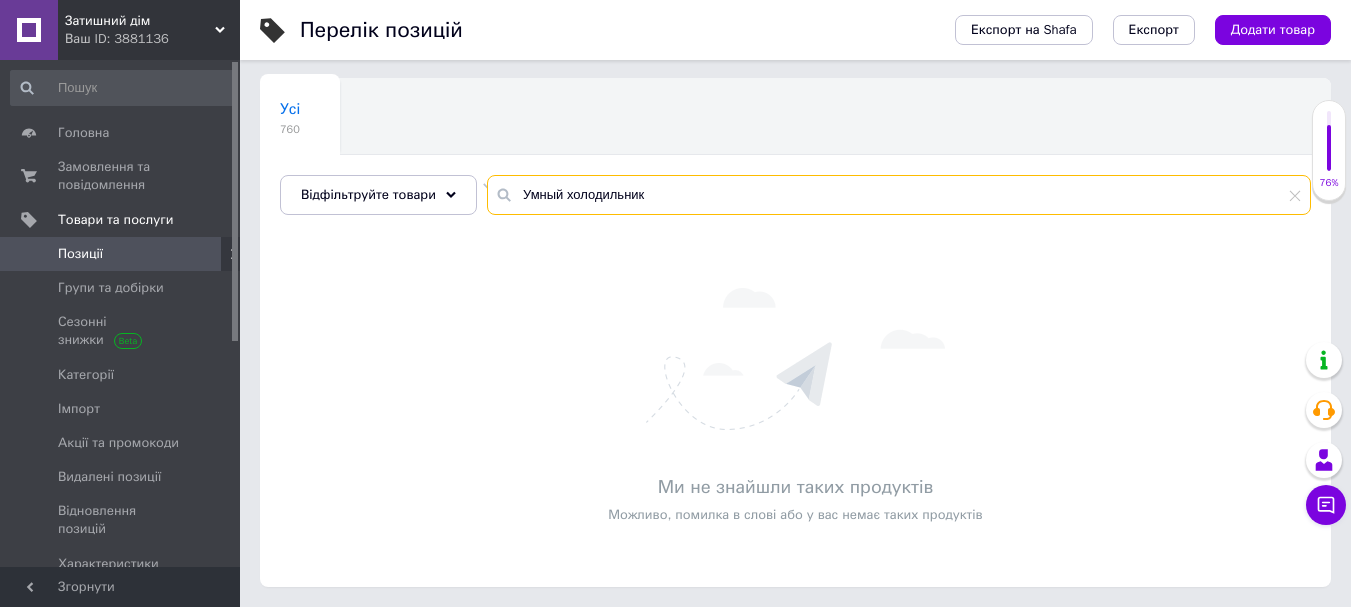 type on "Умный холодильник" 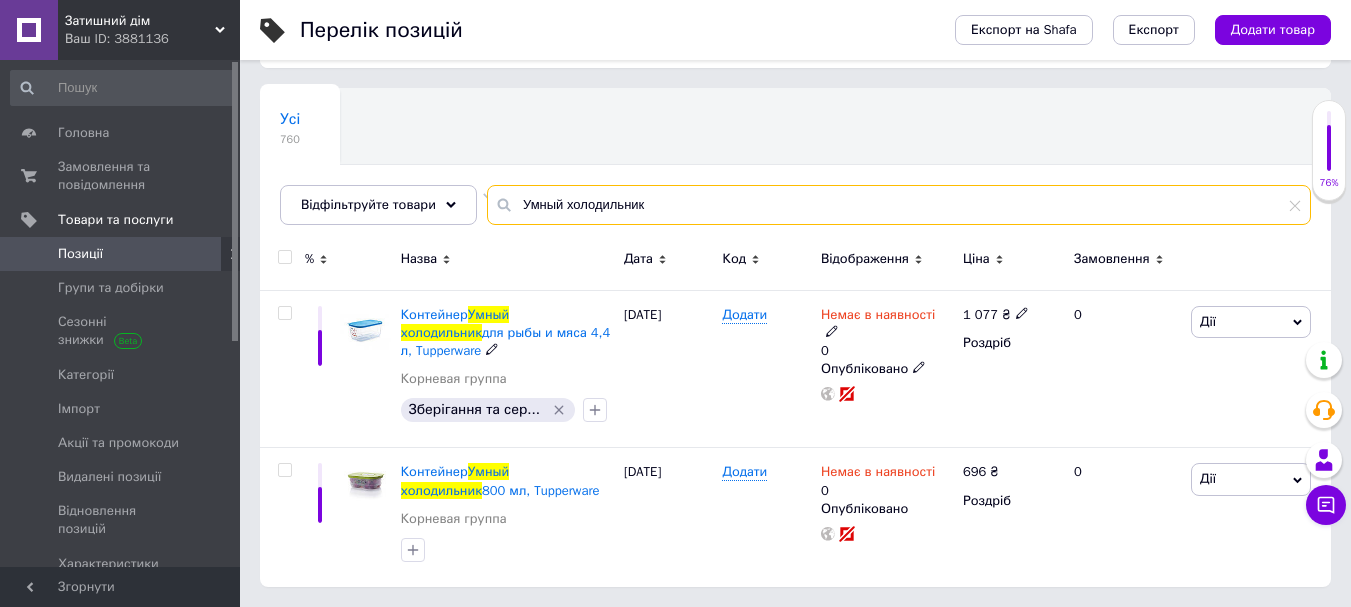 scroll, scrollTop: 123, scrollLeft: 0, axis: vertical 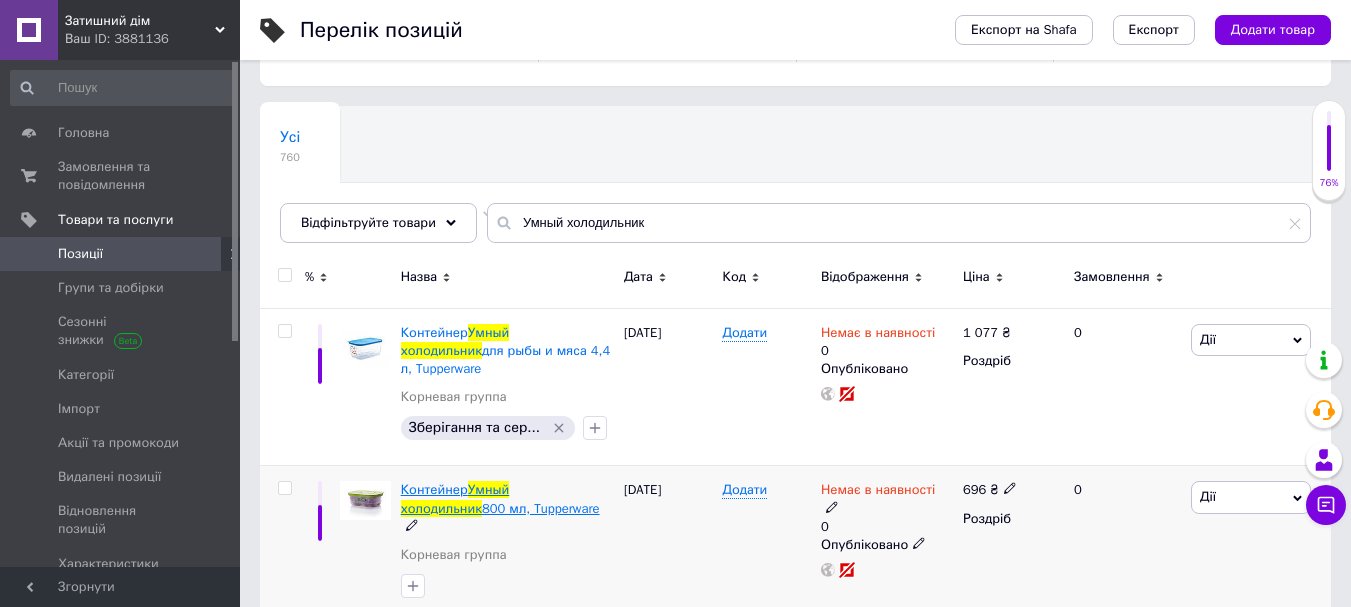 click on "800 мл, Tupperware" at bounding box center [541, 508] 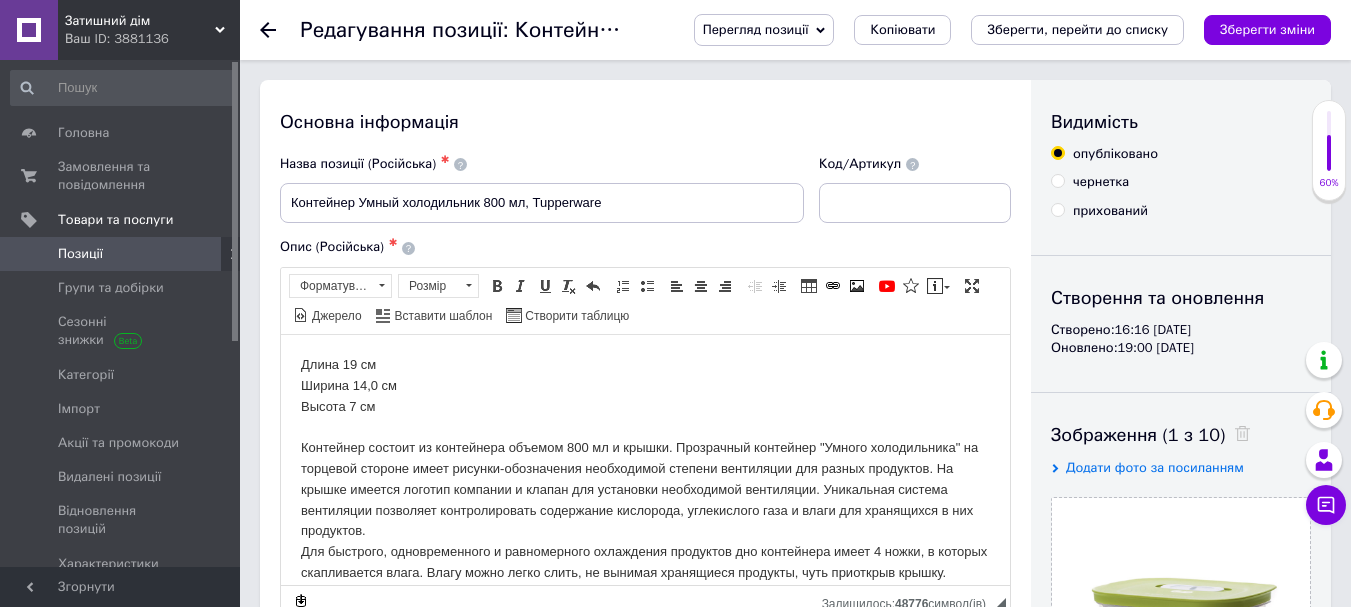 scroll, scrollTop: 0, scrollLeft: 0, axis: both 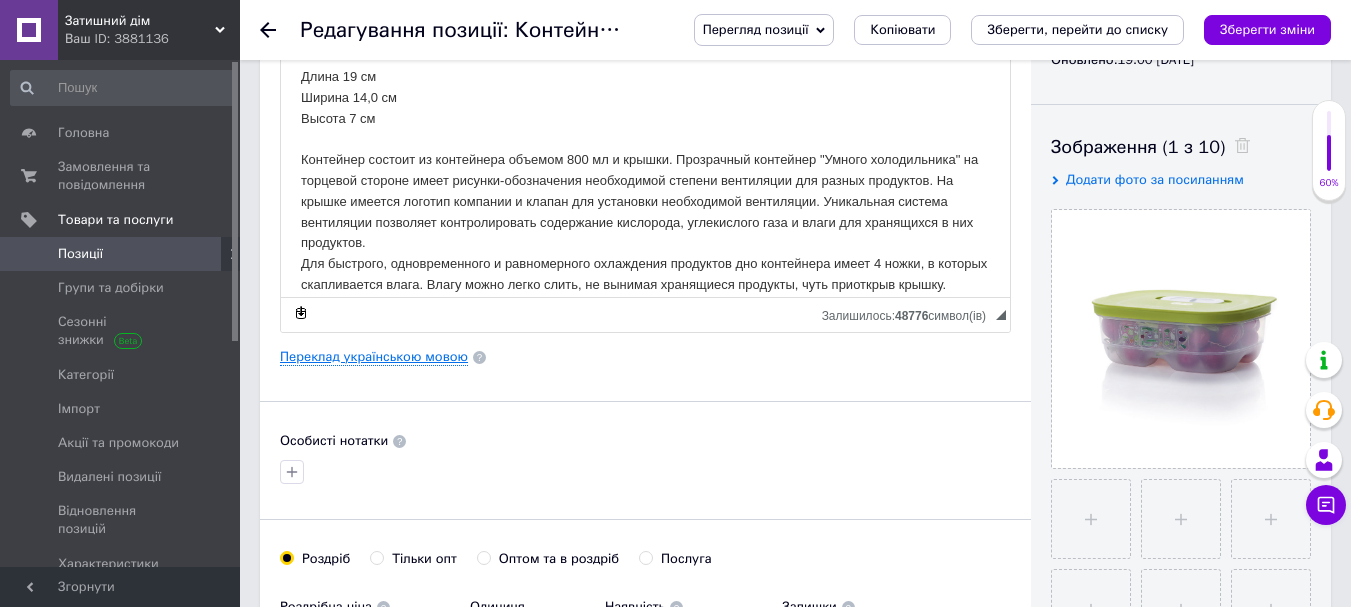 click on "Переклад українською мовою" at bounding box center (374, 357) 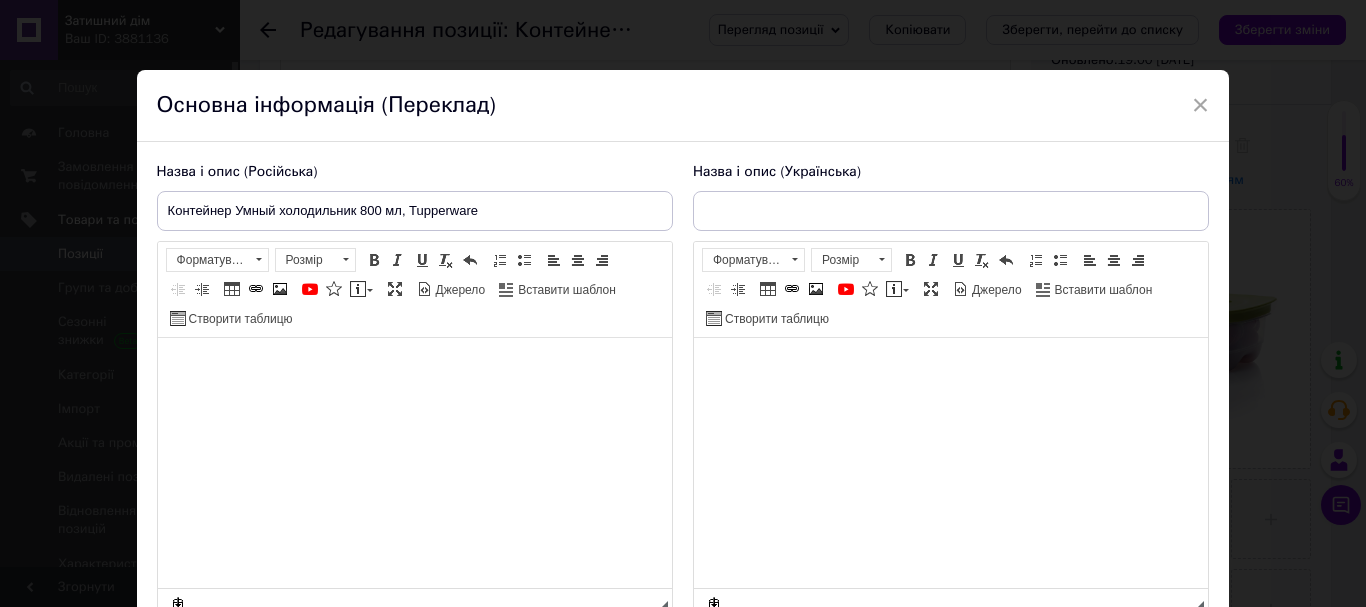 type on "Контейнер Розумний холодильник 800 мл, Tupperware" 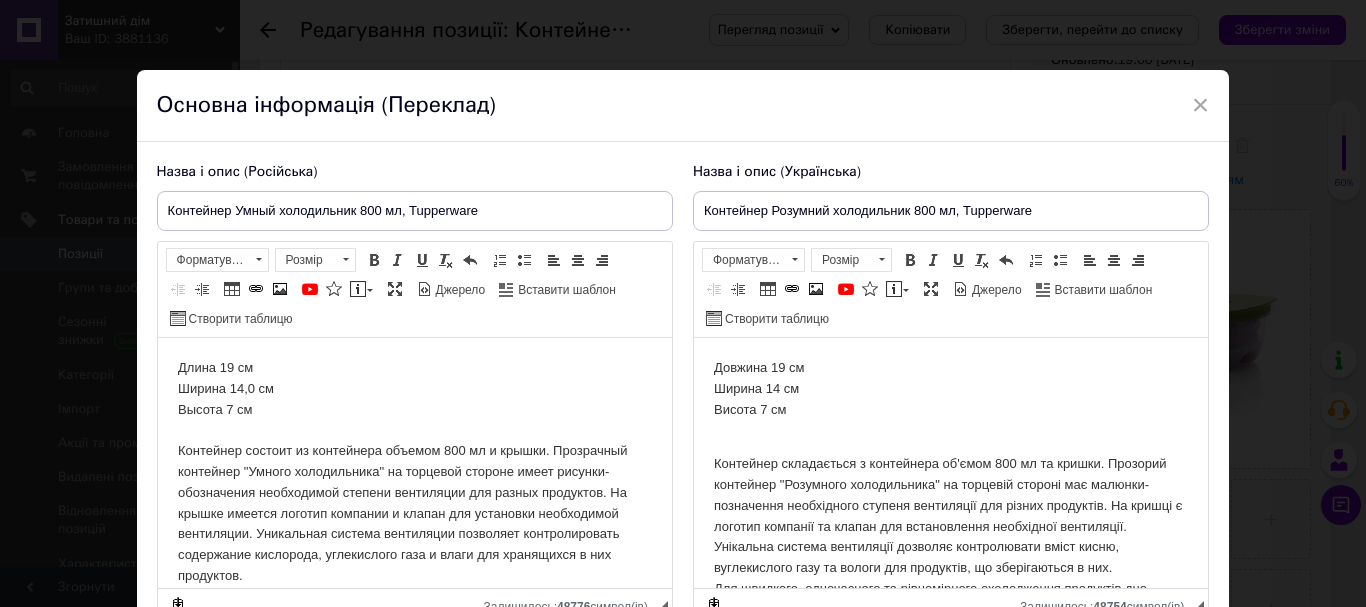 scroll, scrollTop: 0, scrollLeft: 0, axis: both 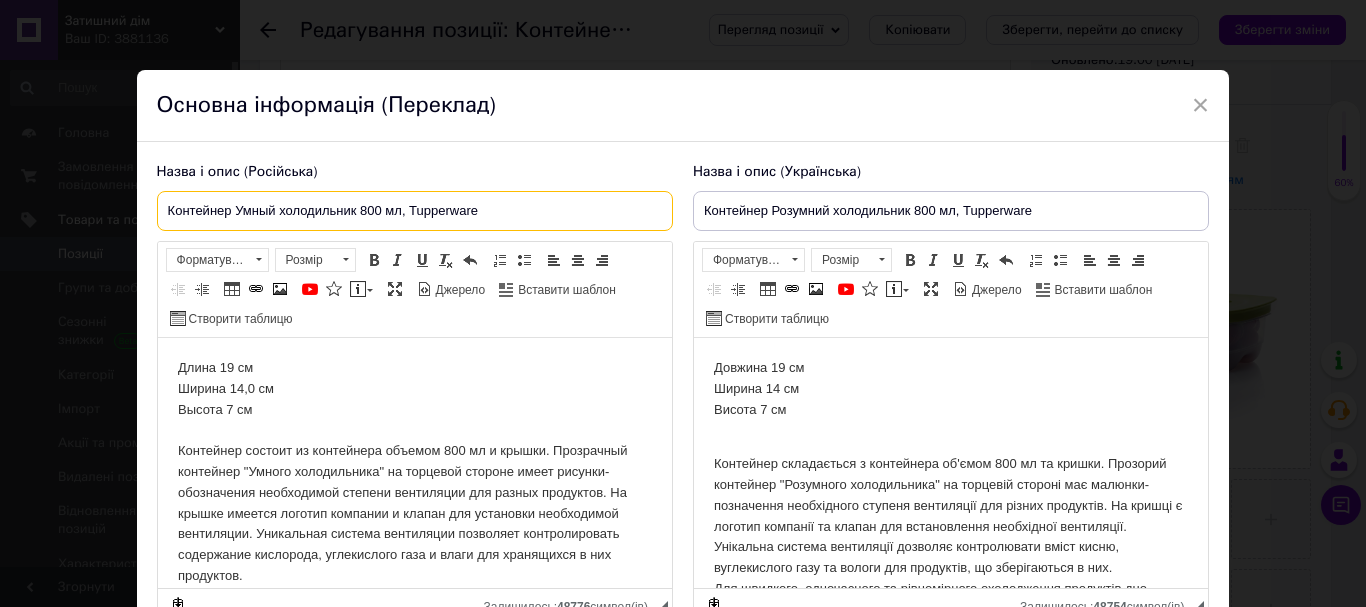 click on "Контейнер Умный холодильник 800 мл, Tupperware" at bounding box center [415, 211] 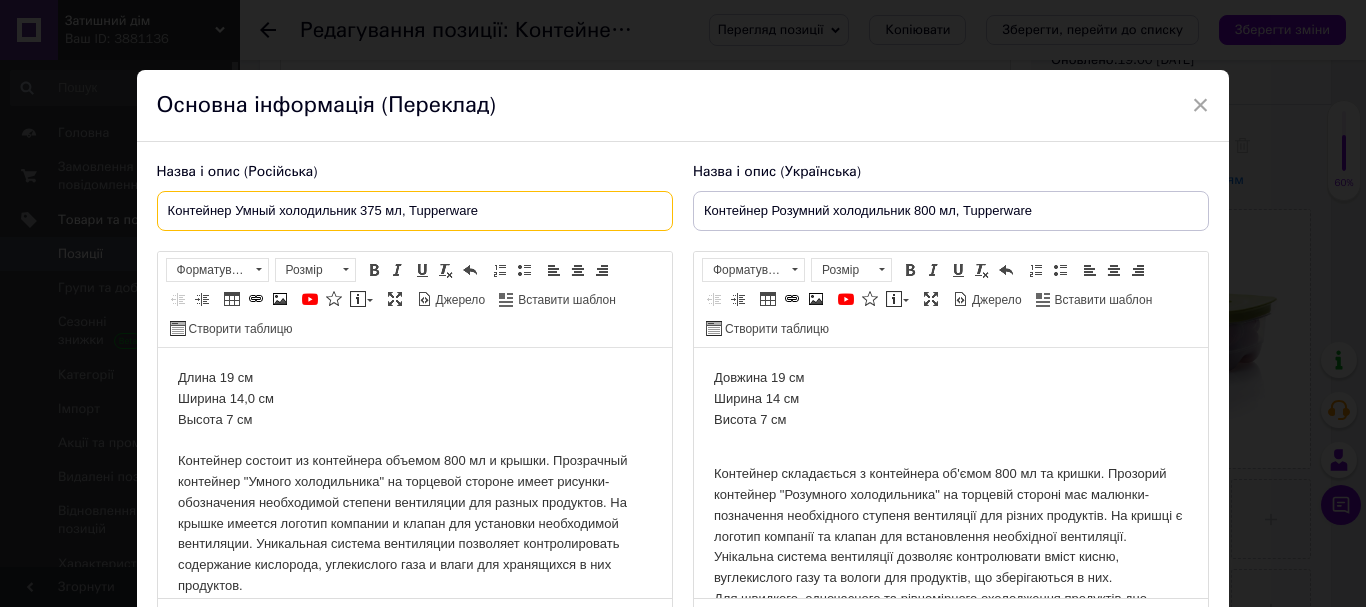 type on "Контейнер Умный холодильник 375 мл, Tupperware" 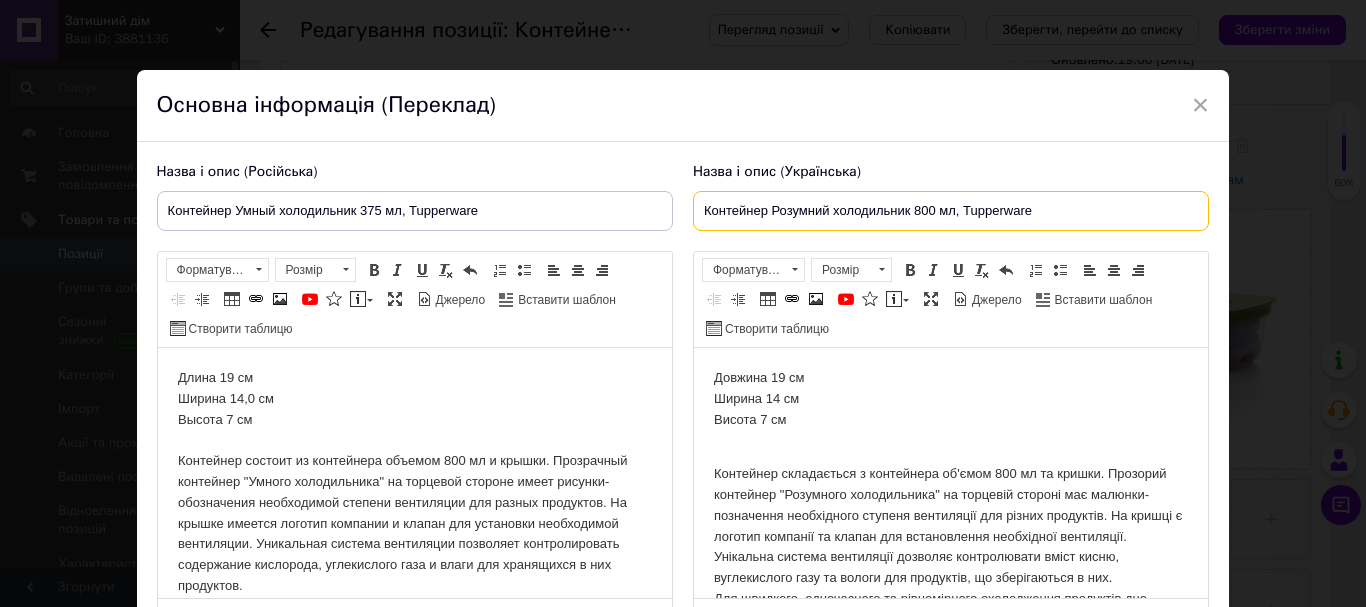 click on "Контейнер Розумний холодильник 800 мл, Tupperware" at bounding box center (951, 211) 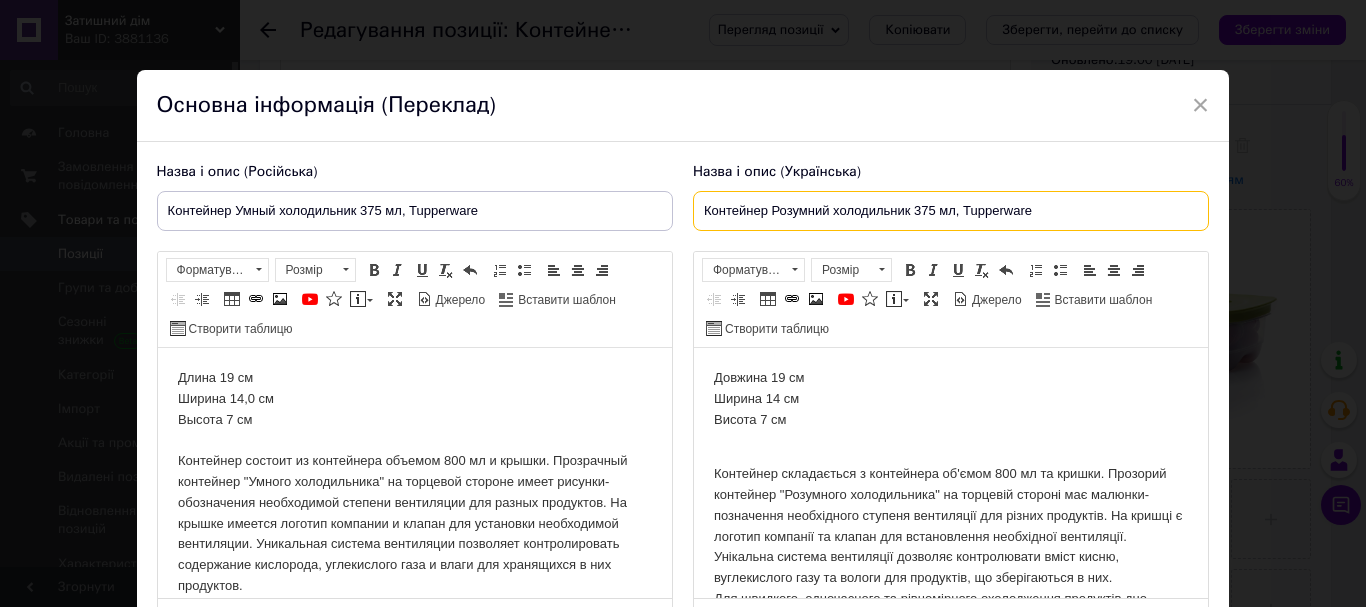 type on "Контейнер Розумний холодильник 375 мл, Tupperware" 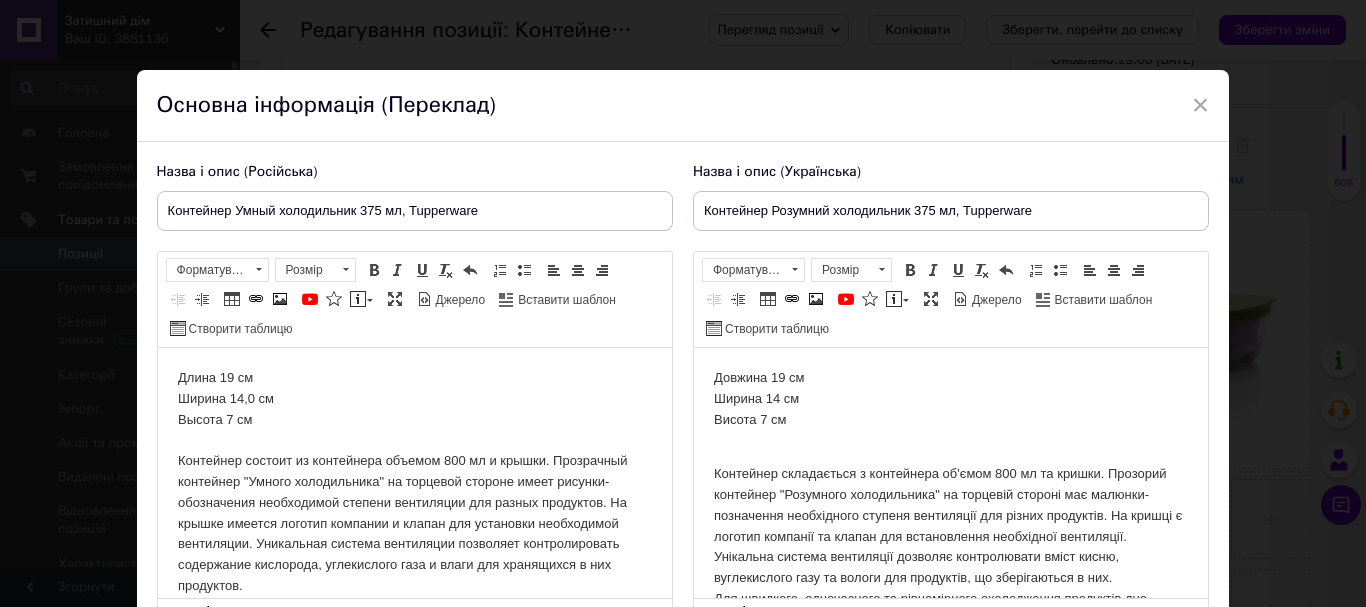 click on "Длина 19 см Ширина 14,0 см Высота 7 см Контейнер состоит из контейнера объемом 800 мл и крышки. Прозрачный контейнер "Умного холодильника" на торцевой стороне имеет рисунки-обозначения необходимой степени вентиляции для разных продуктов. На крышке имеется логотип компании и клапан для установки необходимой вентиляции. Уникальная система вентиляции позволяет контролировать содержание кислорода, углекислого газа и влаги для хранящихся в них продуктов." at bounding box center [414, 607] 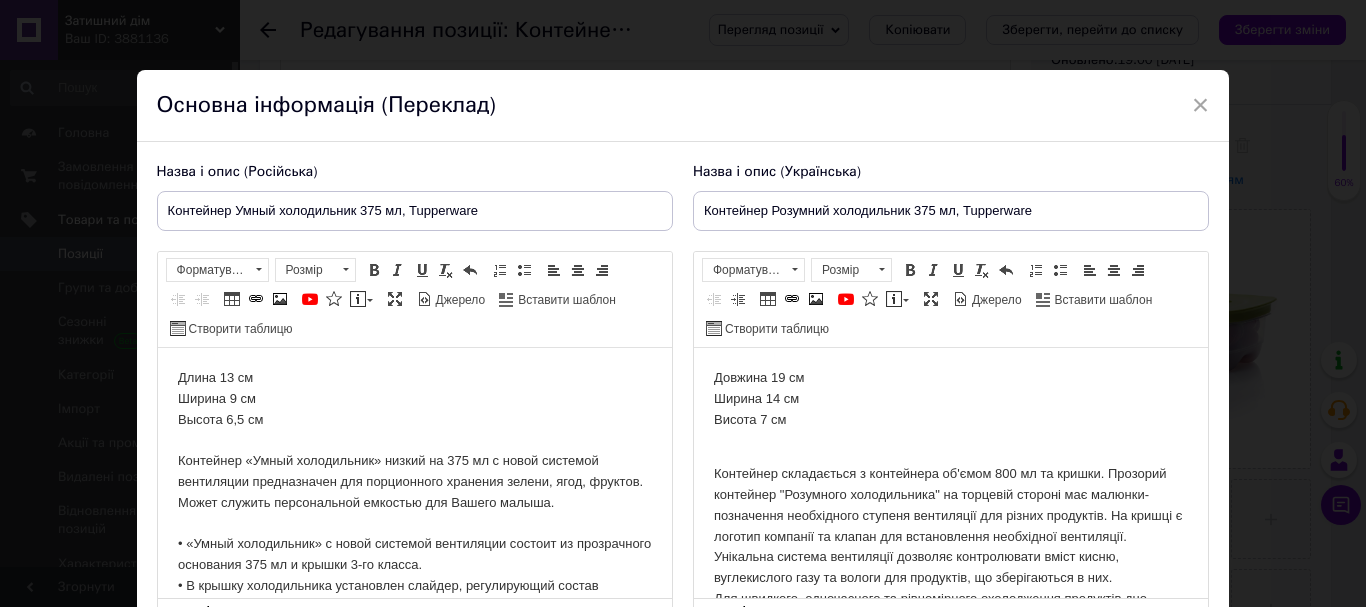 scroll, scrollTop: 349, scrollLeft: 0, axis: vertical 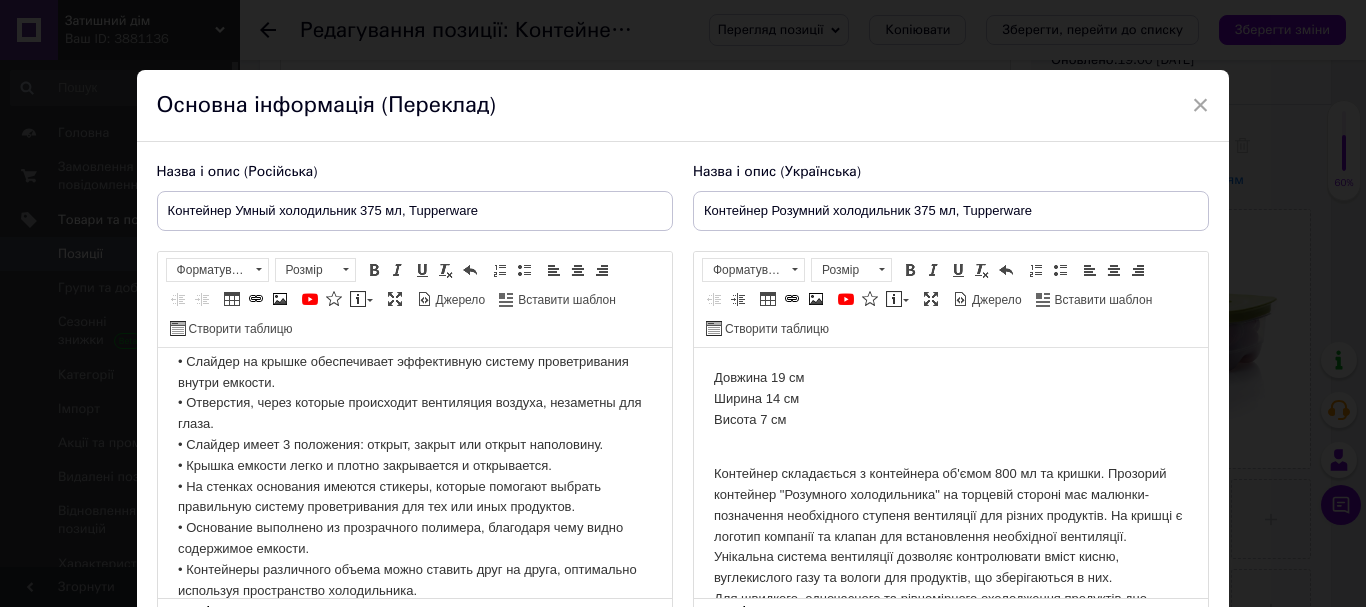 click on "Панель інструментів редактора Форматування Форматування Розмір Розмір   Жирний  Сполучення клавіш Ctrl+B   Курсив  Сполучення клавіш Ctrl+I   Підкреслений  Сполучення клавіш Ctrl+U   Видалити форматування   Повернути  Сполучення клавіш Ctrl+Z   Вставити/видалити нумерований список   Вставити/видалити маркований список   По лівому краю   По центру   По правому краю   Зменшити відступ   Збільшити відступ   Таблиця   Вставити/Редагувати посилання  Сполучення клавіш Ctrl+L   Зображення   YouTube   {label}   Вставити повідомлення   Максимізувати   [PERSON_NAME]   Вставити шаблон" at bounding box center [951, 300] 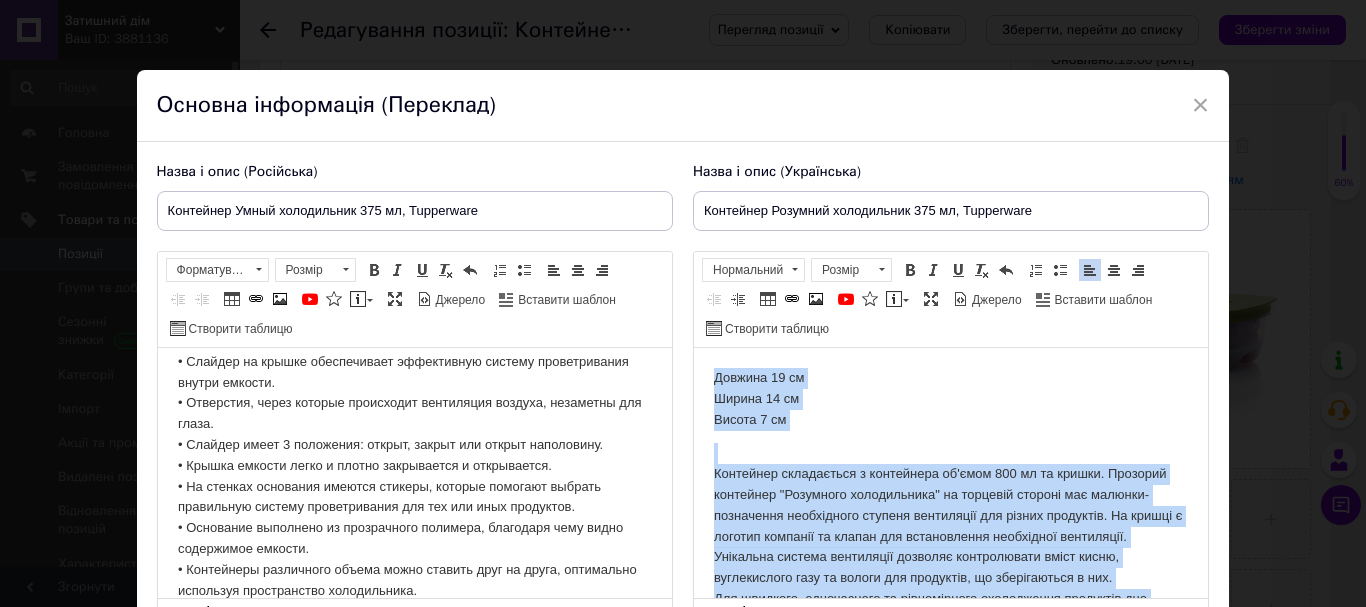 paste 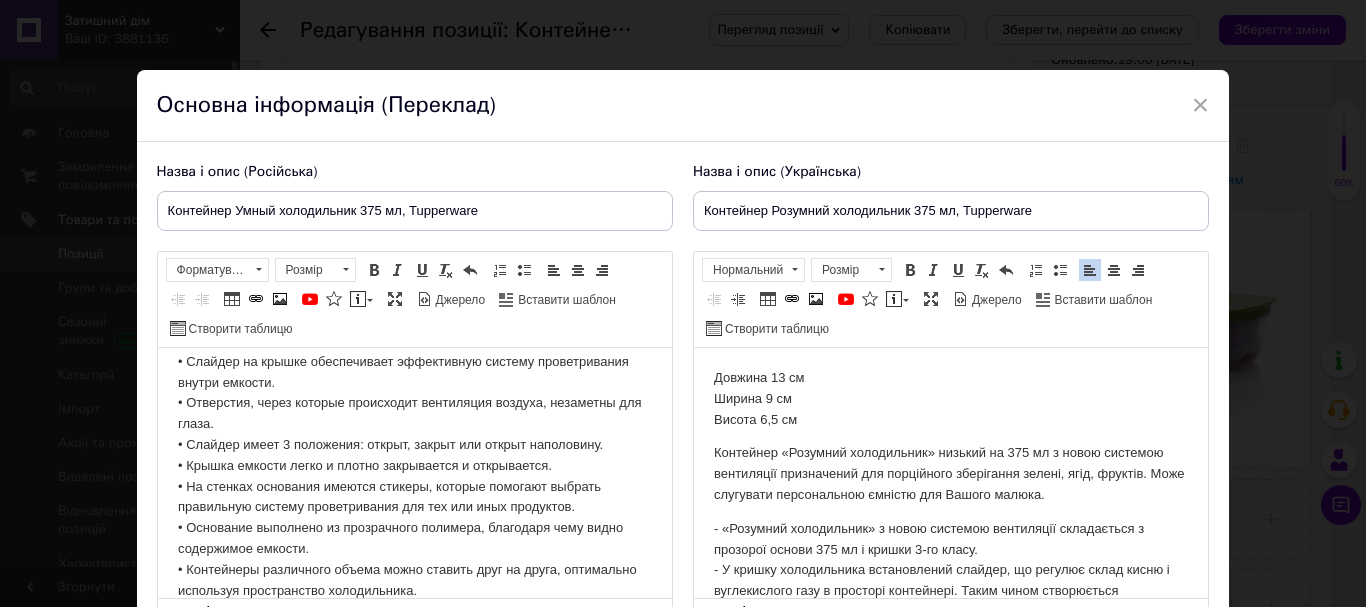 scroll, scrollTop: 359, scrollLeft: 0, axis: vertical 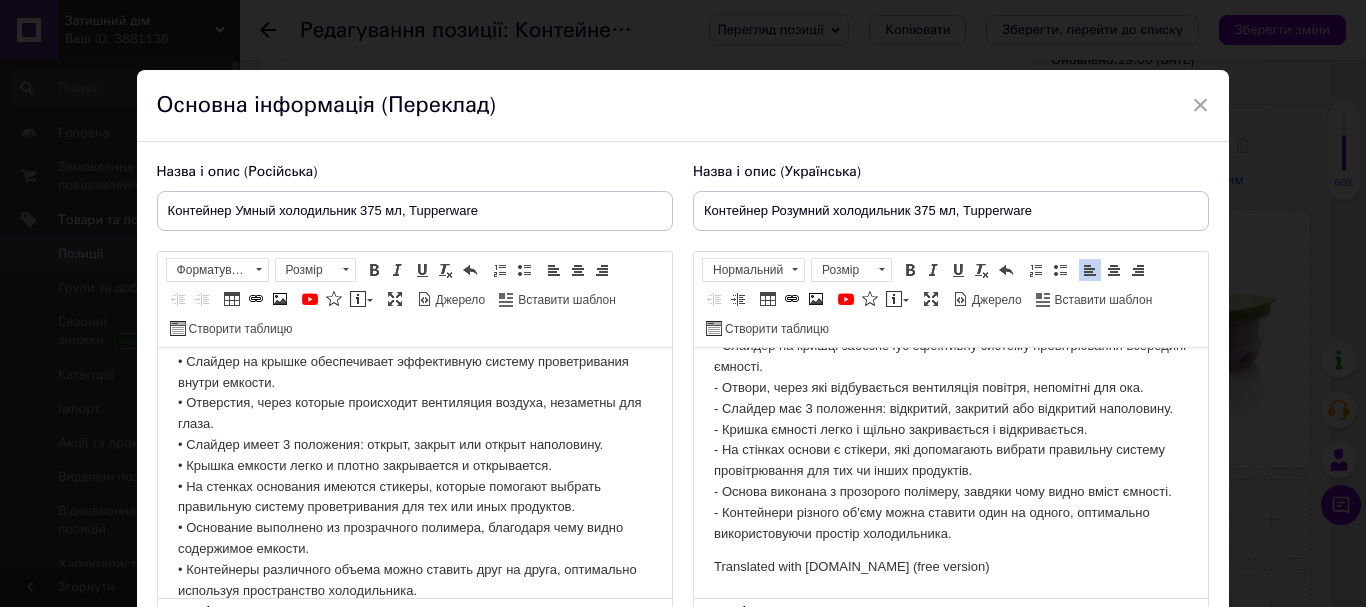 type 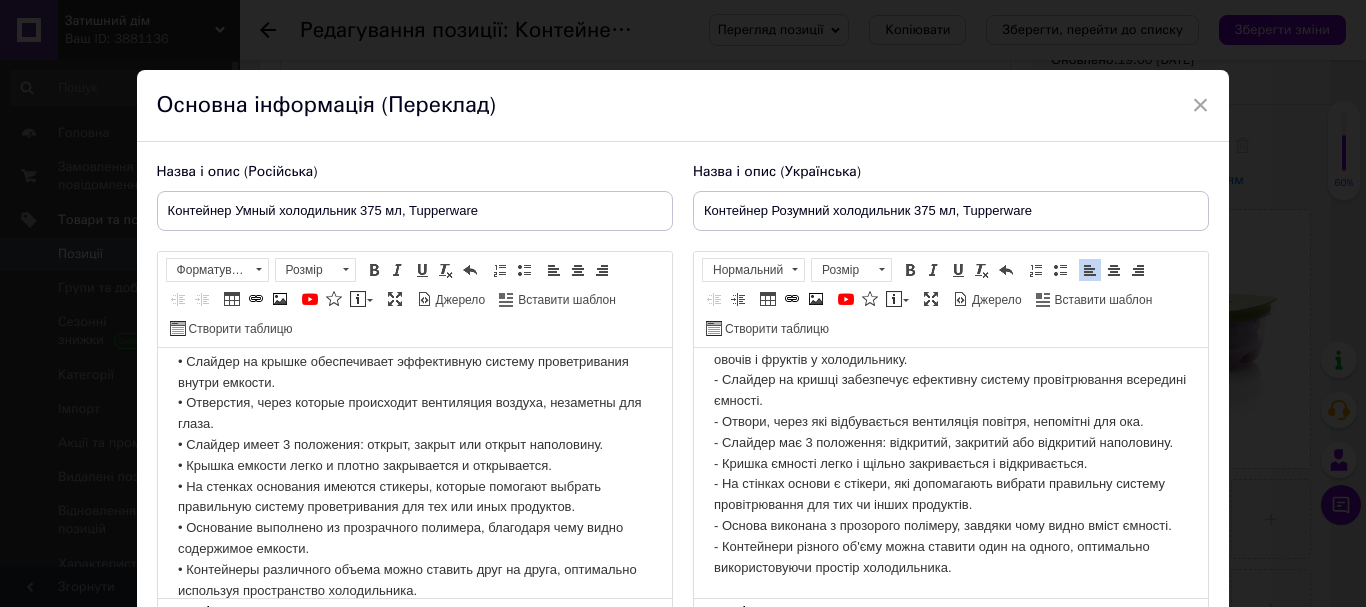 scroll, scrollTop: 349, scrollLeft: 0, axis: vertical 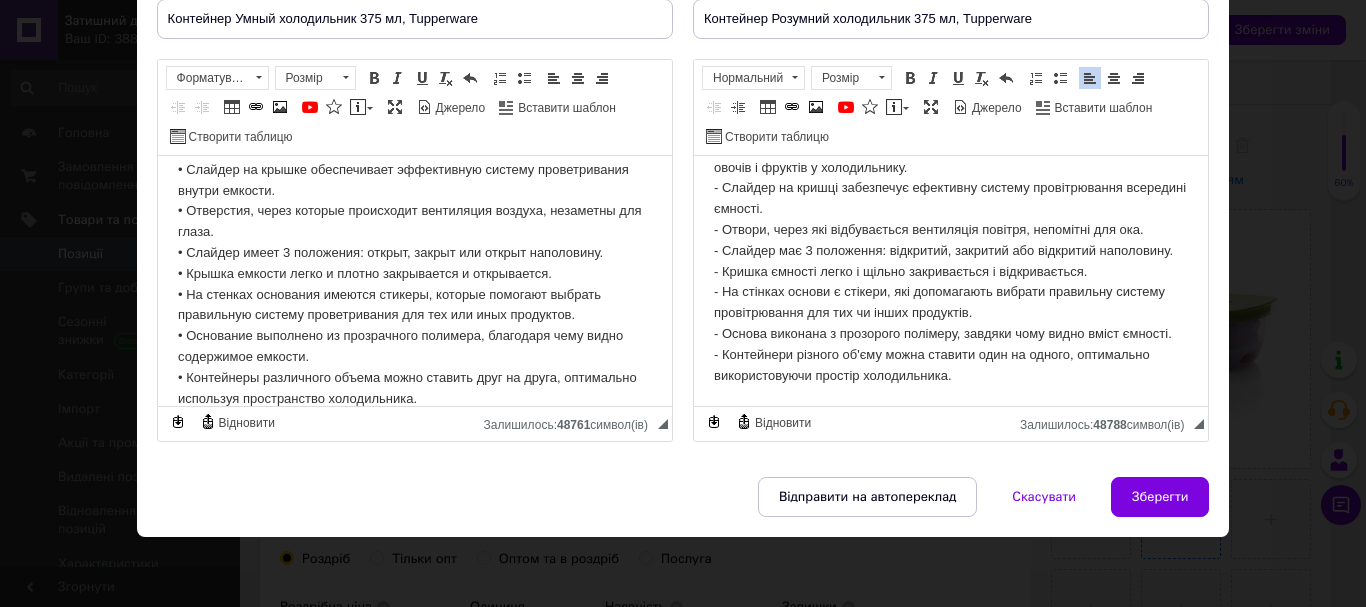 click on "Зберегти" at bounding box center [1160, 497] 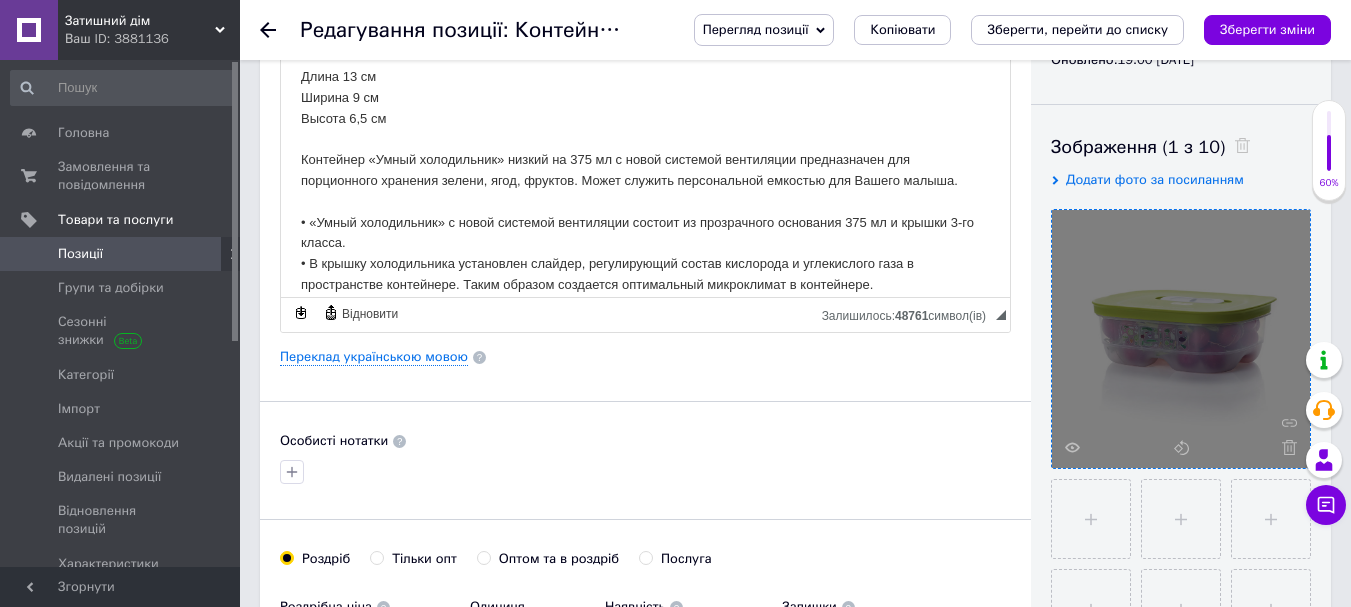 click 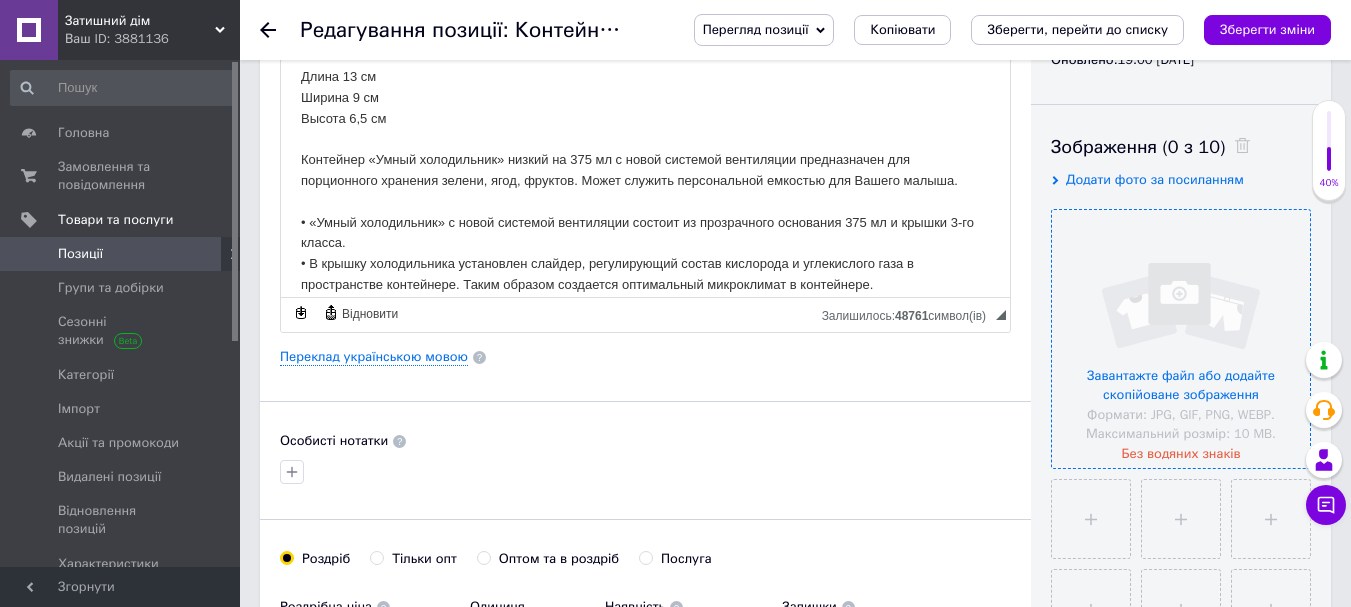 click at bounding box center [1181, 339] 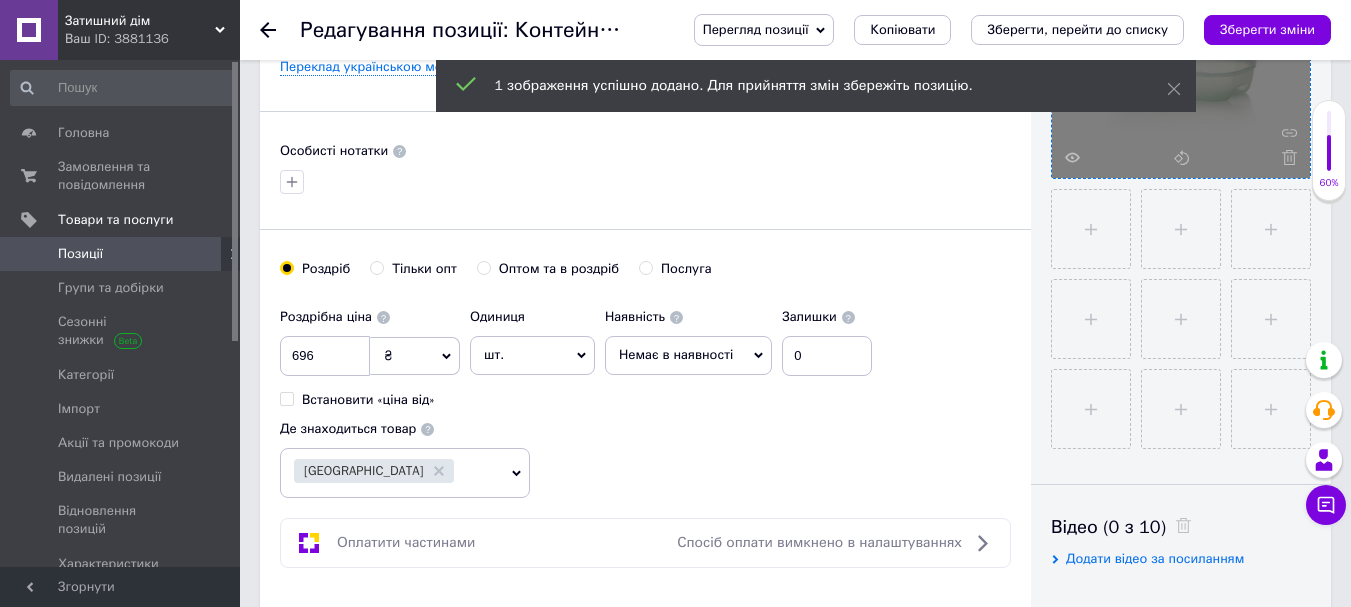 scroll, scrollTop: 597, scrollLeft: 0, axis: vertical 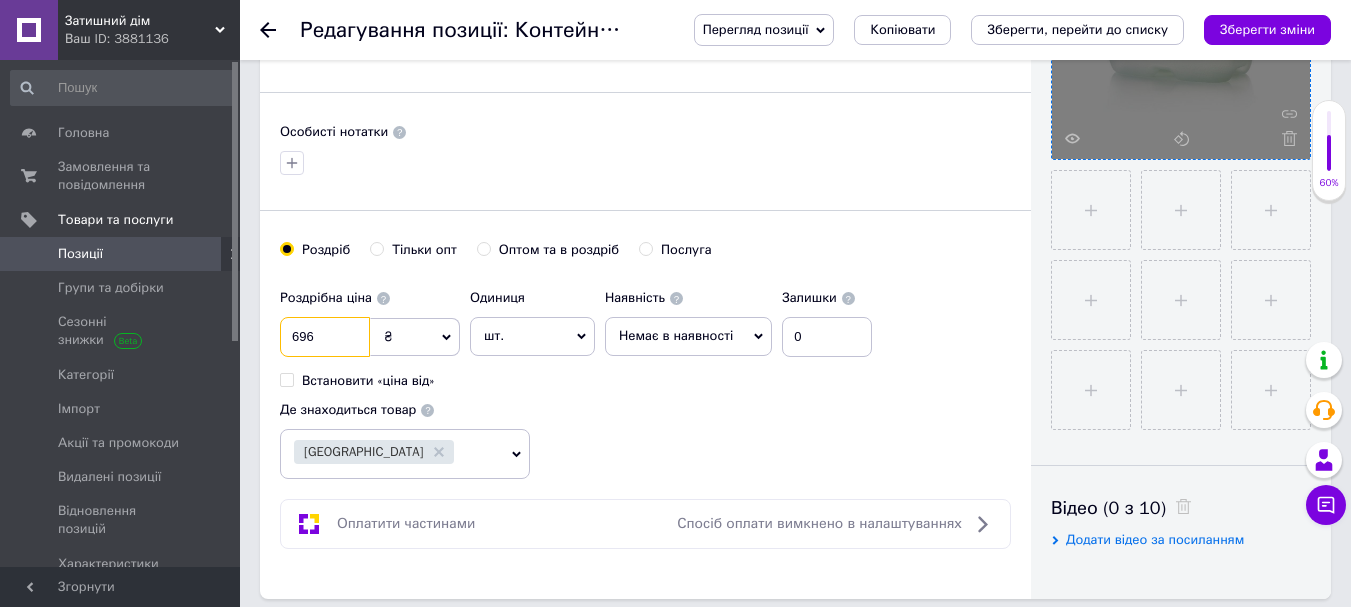 drag, startPoint x: 324, startPoint y: 345, endPoint x: 252, endPoint y: 337, distance: 72.443085 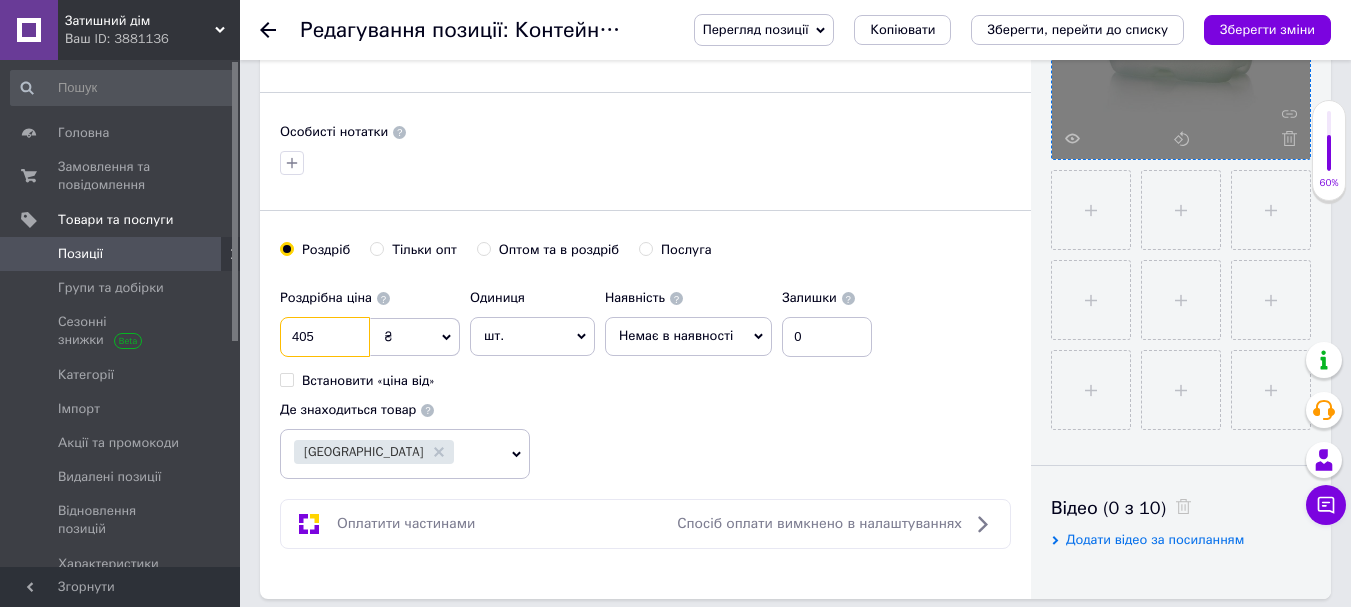 type on "405" 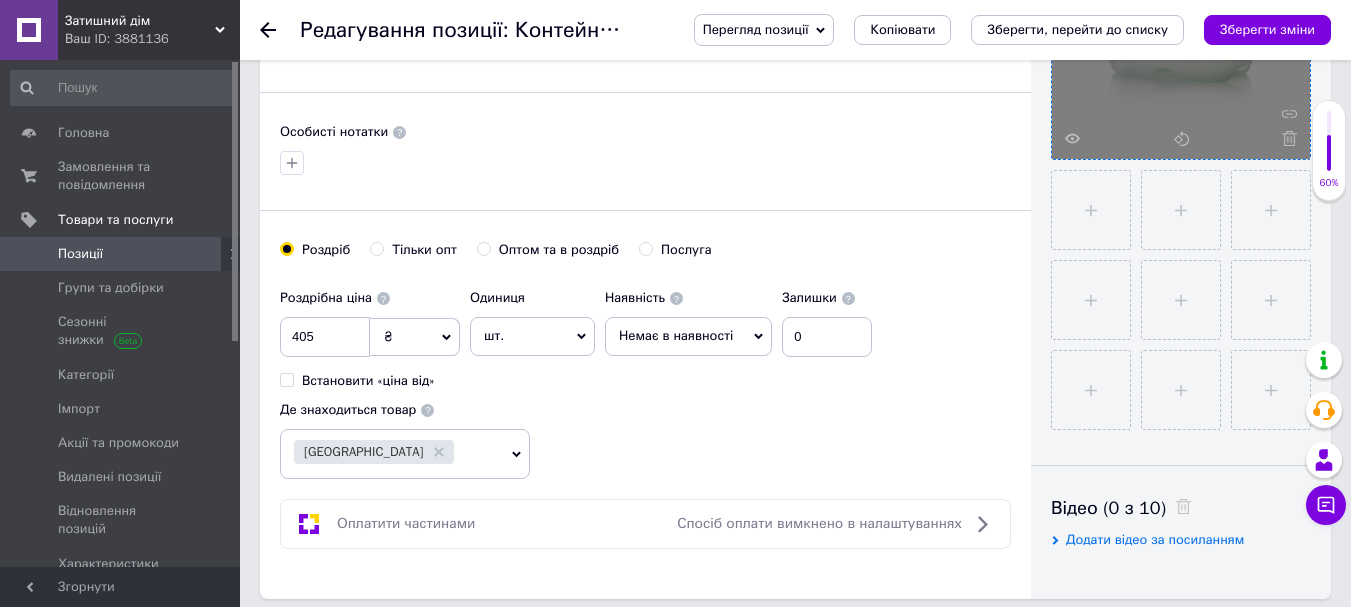 click on "Немає в наявності" at bounding box center (676, 335) 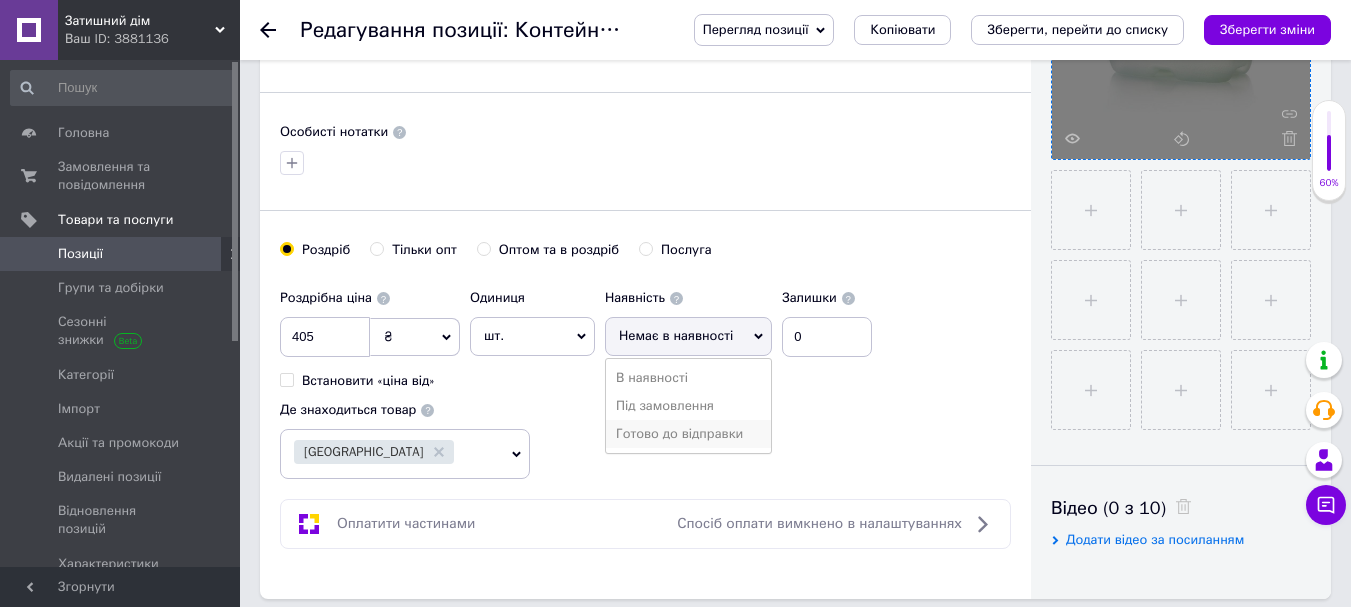 click on "Готово до відправки" at bounding box center (688, 434) 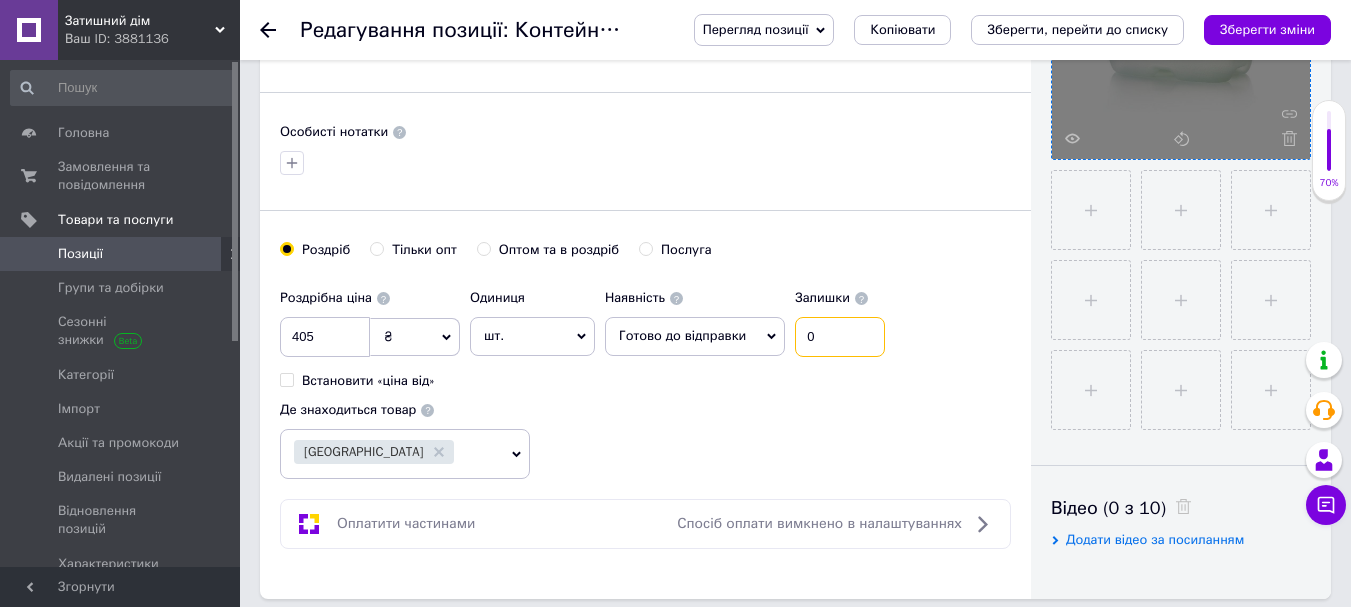 drag, startPoint x: 848, startPoint y: 331, endPoint x: 702, endPoint y: 331, distance: 146 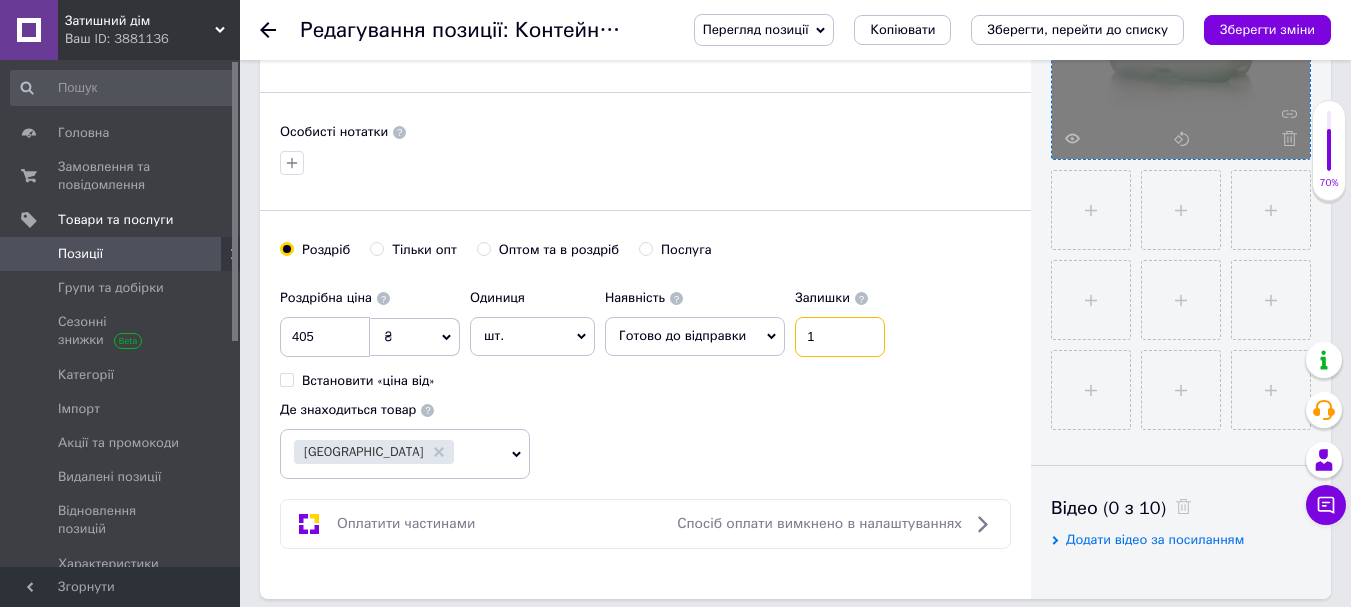 type on "1" 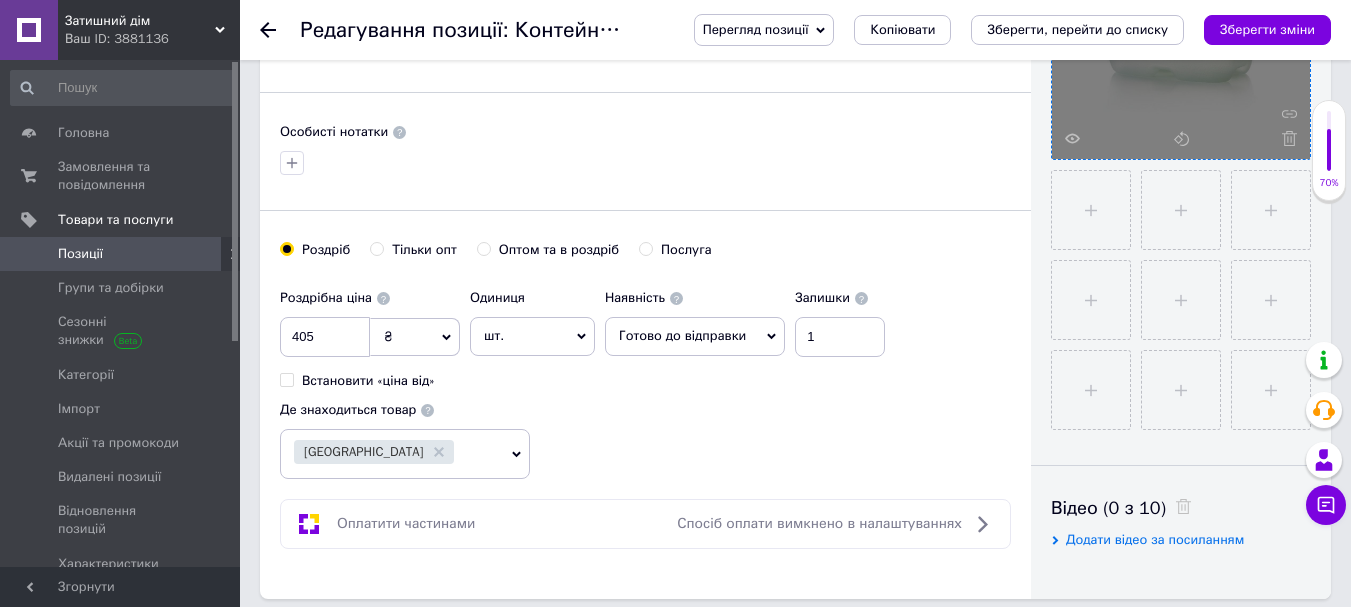 click on "Роздрібна ціна 405 ₴ $ EUR CHF GBP ¥ PLN ₸ MDL HUF KGS CNY TRY KRW lei Встановити «ціна від» Одиниця шт. Популярне комплект упаковка кв.м пара м кг пог.м послуга т а автоцистерна ампула б балон банка блістер бобіна бочка бут бухта в ват виїзд відро г г га година гр/кв.м гігакалорія д дав два місяці день доба доза є єврокуб з зміна к кВт каністра карат кв.дм кв.м кв.см кв.фут квартал кг кг/кв.м км колесо комплект коробка куб.дм куб.м л л лист м м мВт мл мм моток місяць мішок н набір номер о об'єкт од. п палетомісце пара партія пач пог.м послуга посівна одиниця птахомісце півроку пігулка" at bounding box center (645, 379) 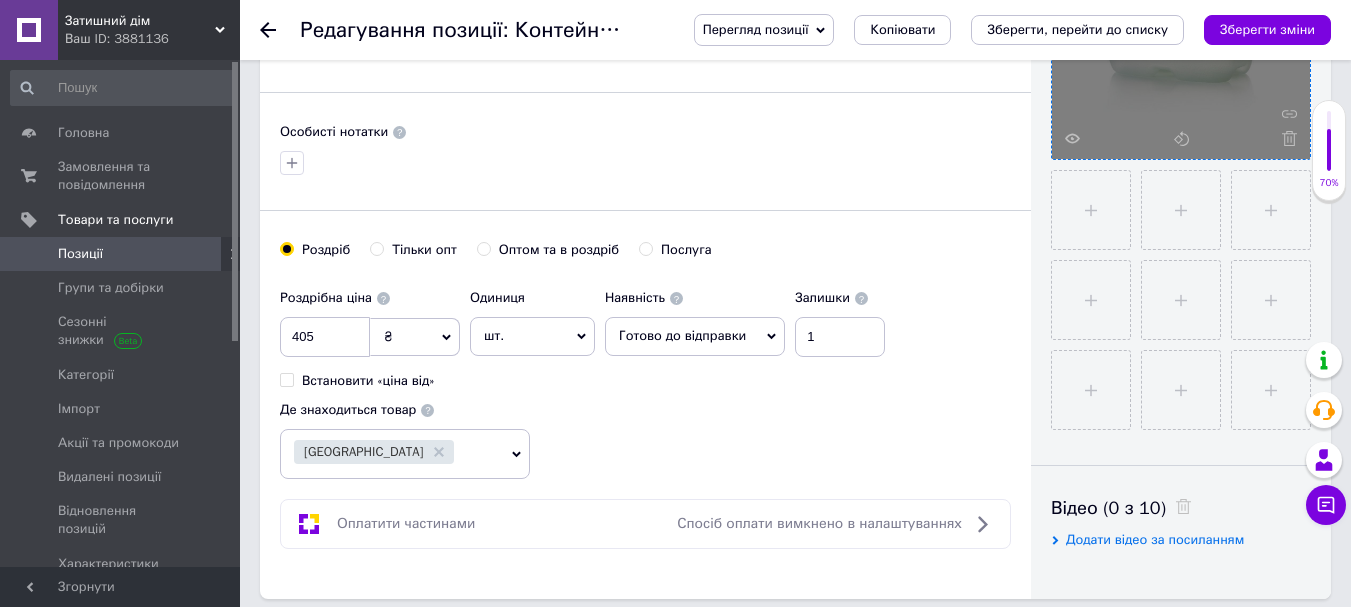 click on "Затишний дім Ваш ID: 3881136" at bounding box center [149, 30] 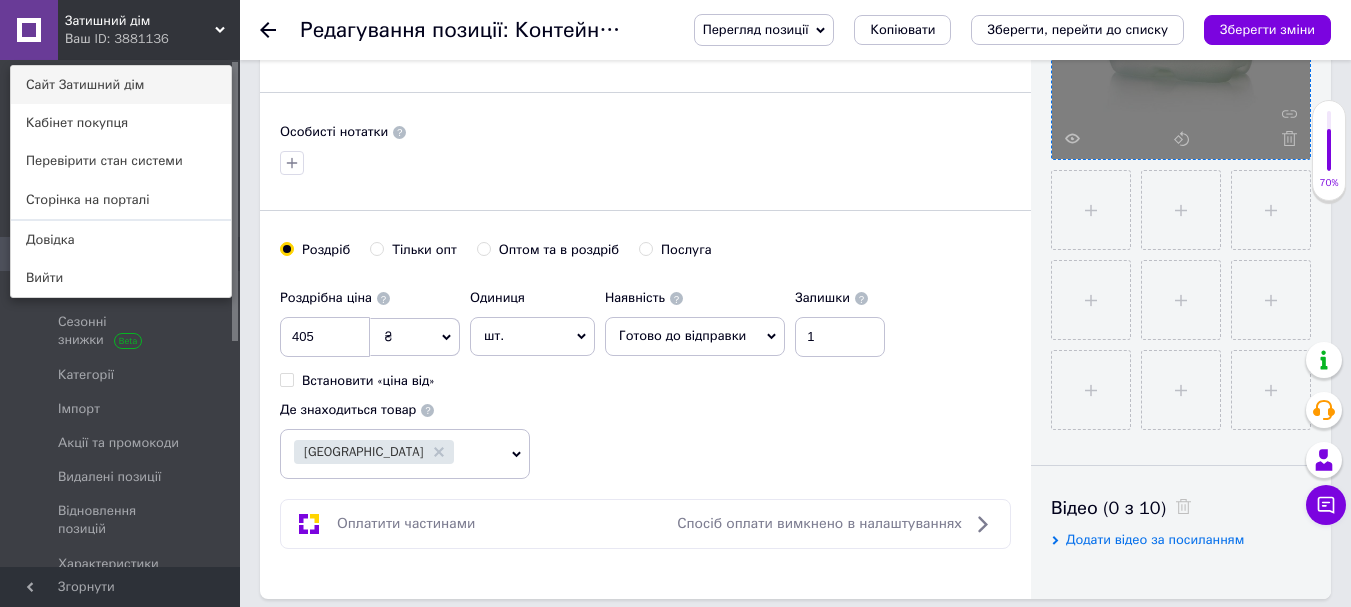 click on "Сайт Затишний дім" at bounding box center [121, 85] 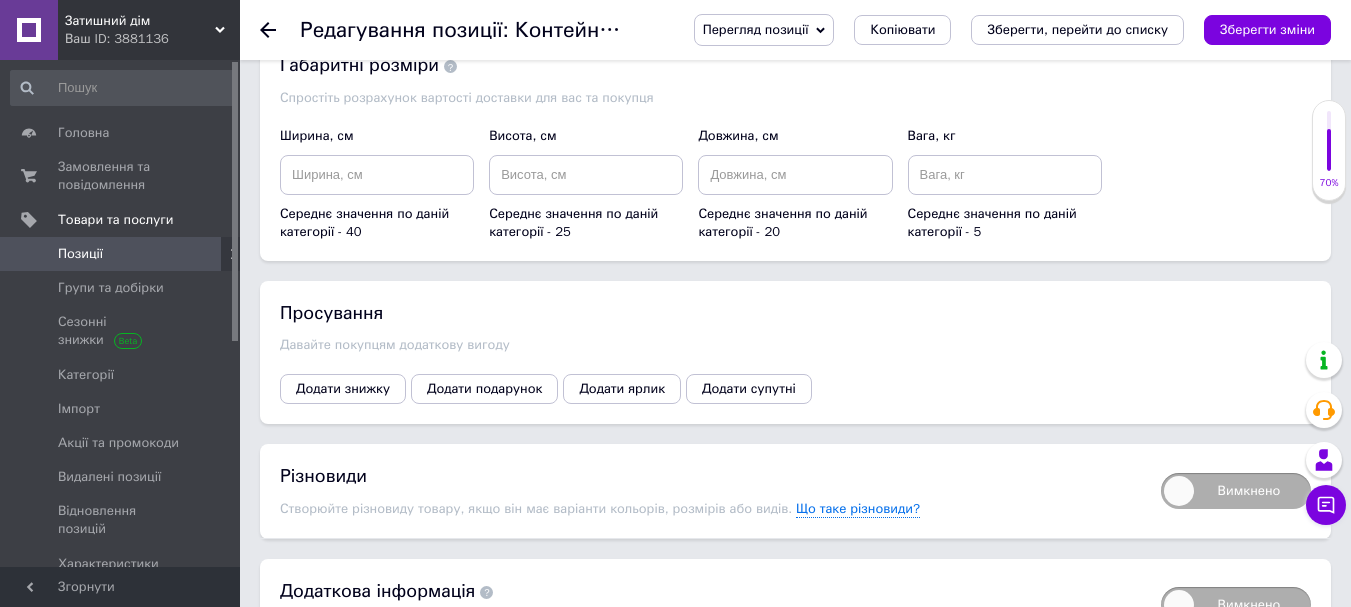scroll, scrollTop: 2028, scrollLeft: 0, axis: vertical 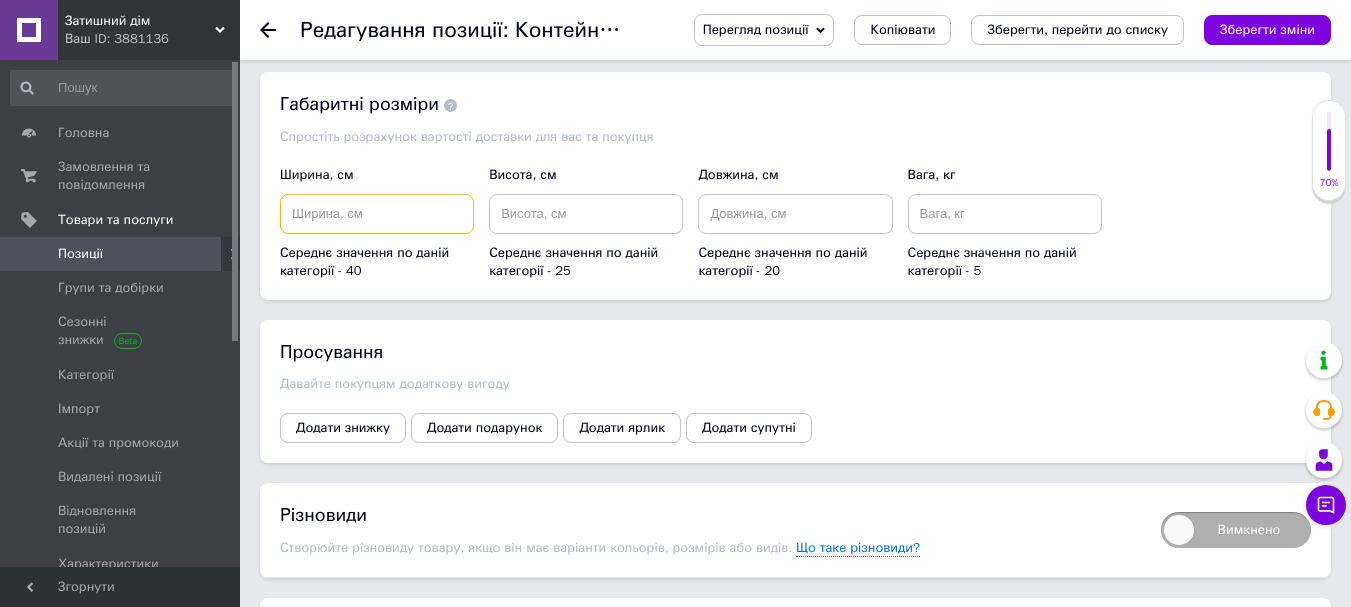 click at bounding box center (377, 214) 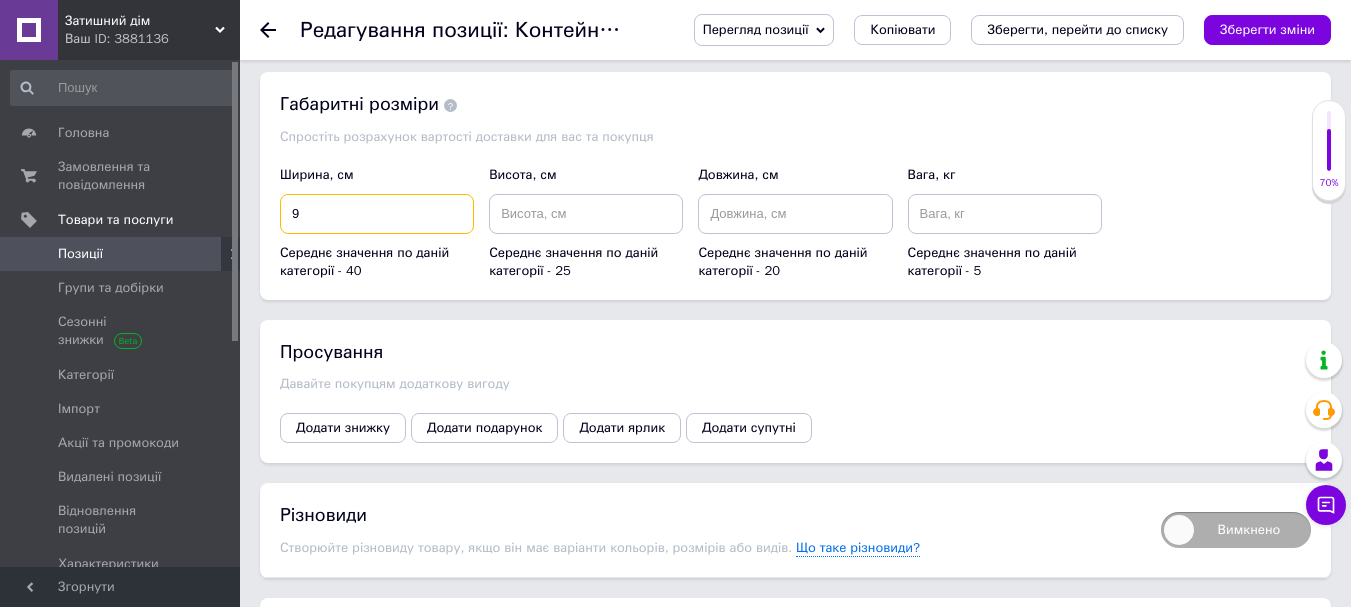 type on "9" 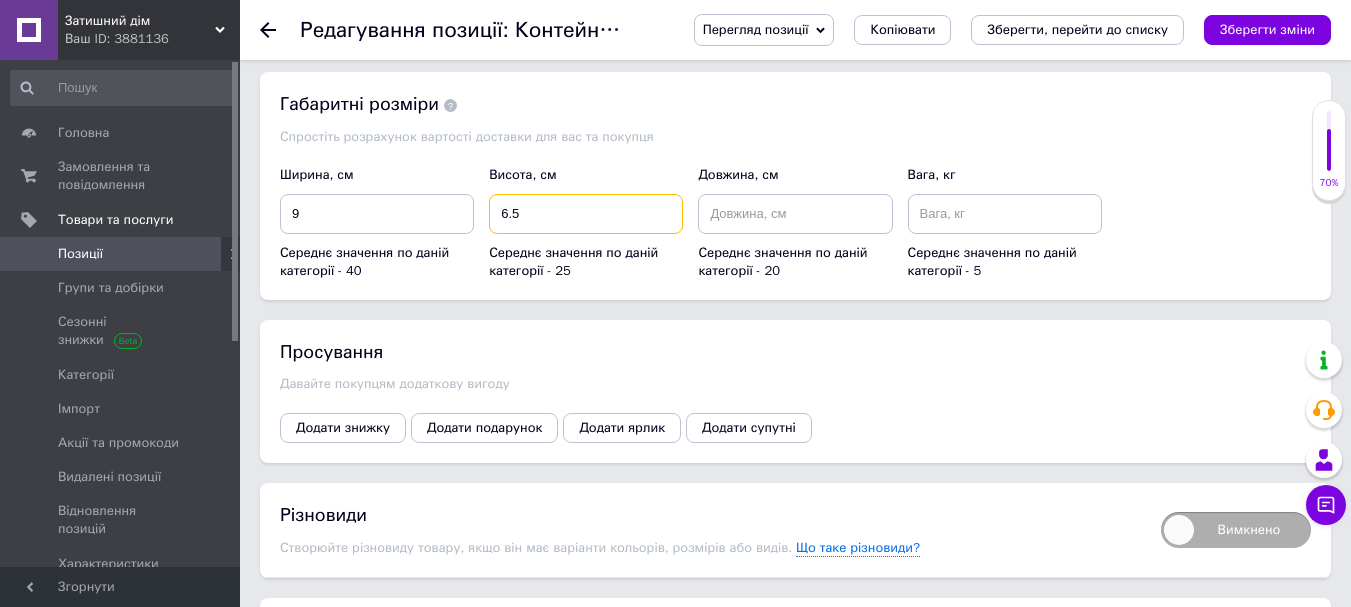 type on "6.5" 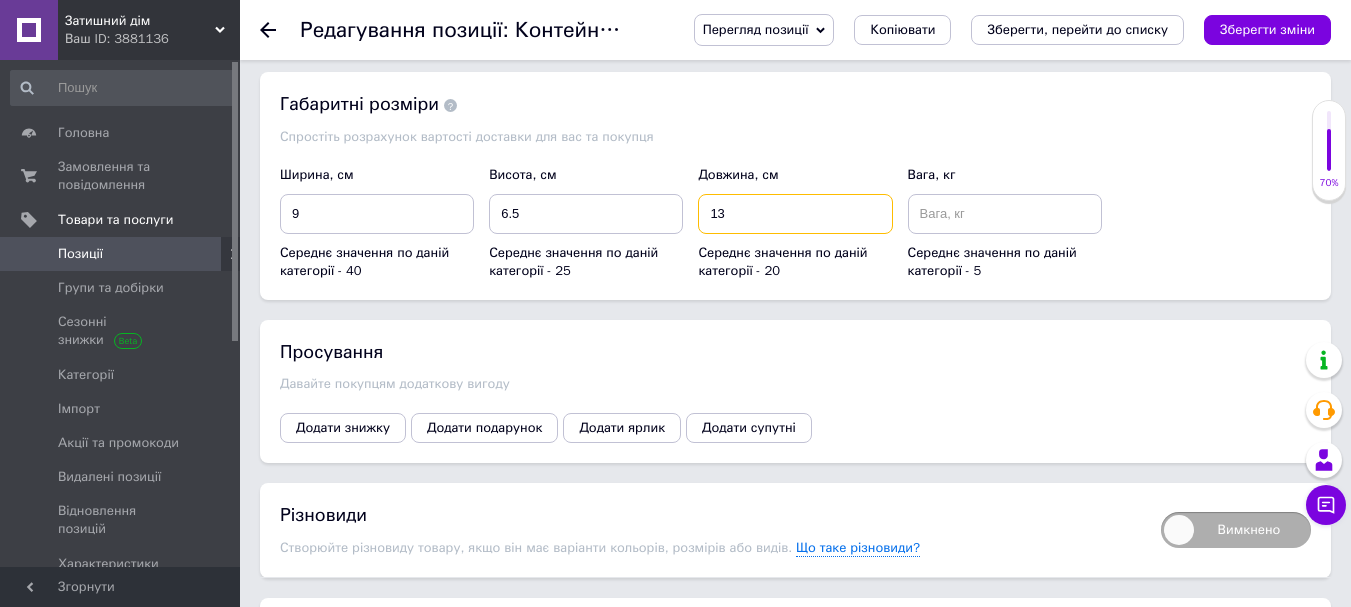 type on "13" 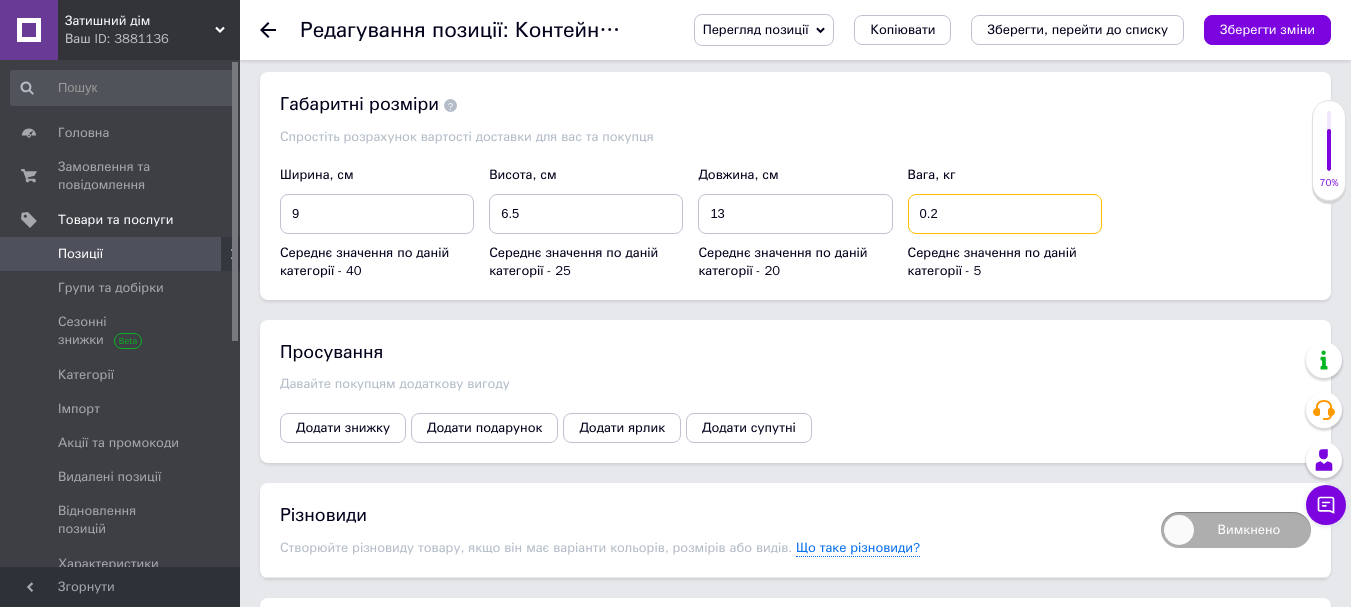 scroll, scrollTop: 2151, scrollLeft: 0, axis: vertical 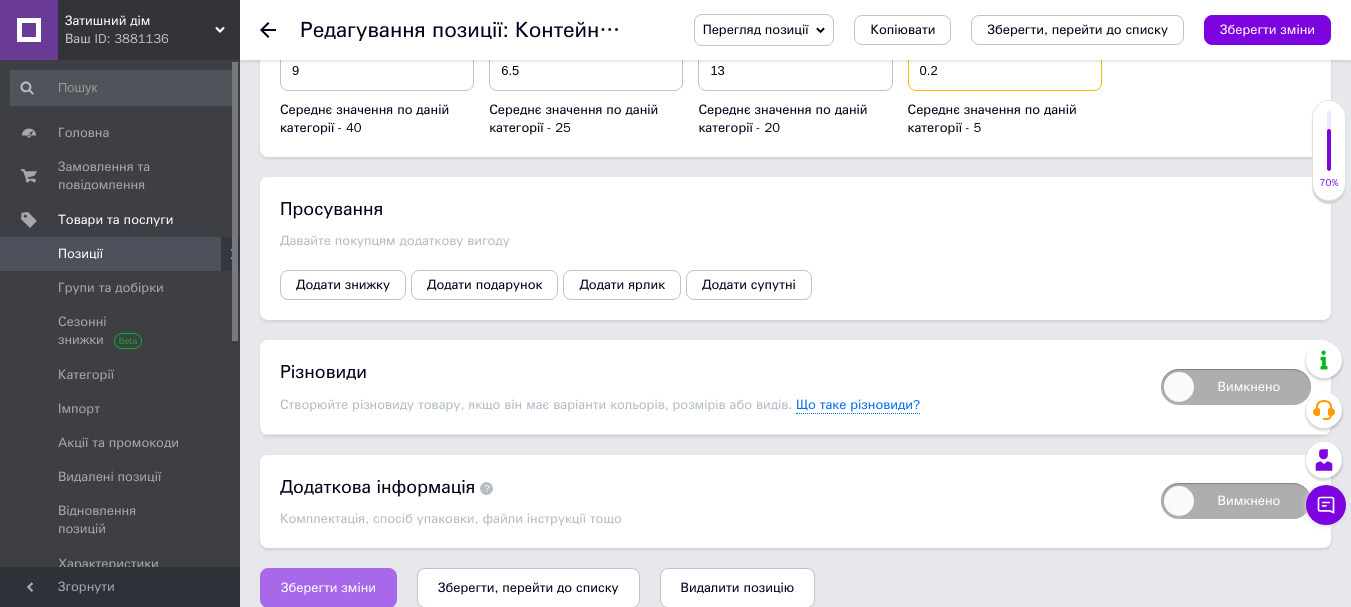 type on "0.2" 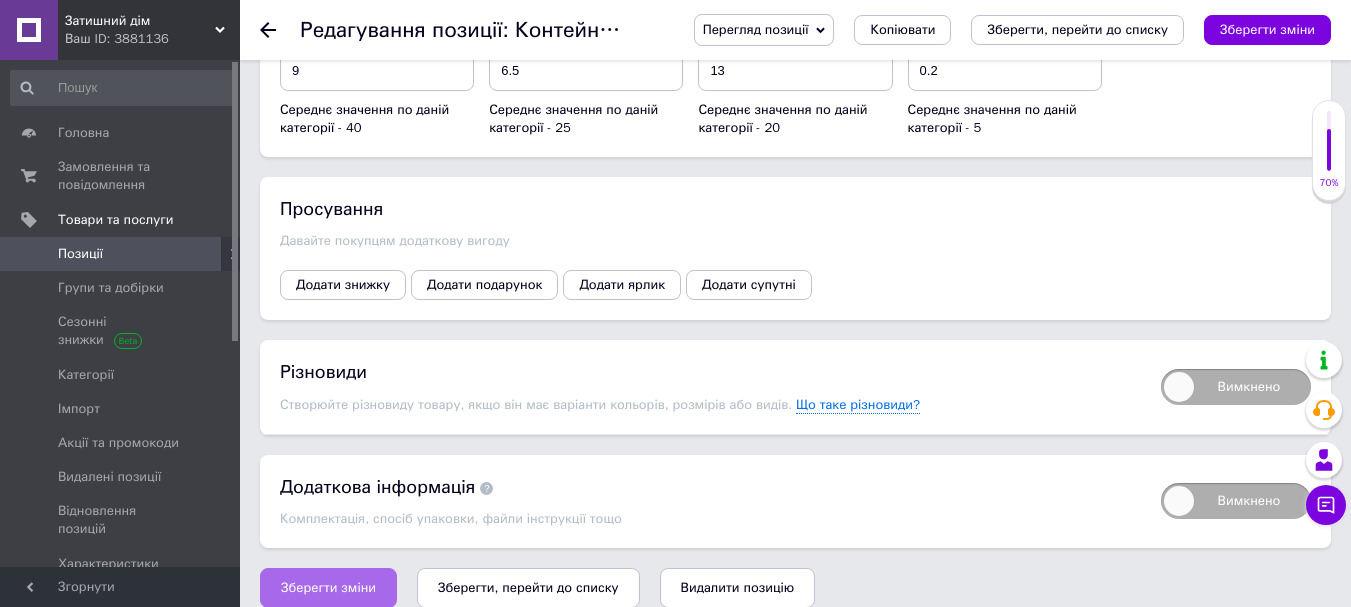 click on "Зберегти зміни" at bounding box center (328, 588) 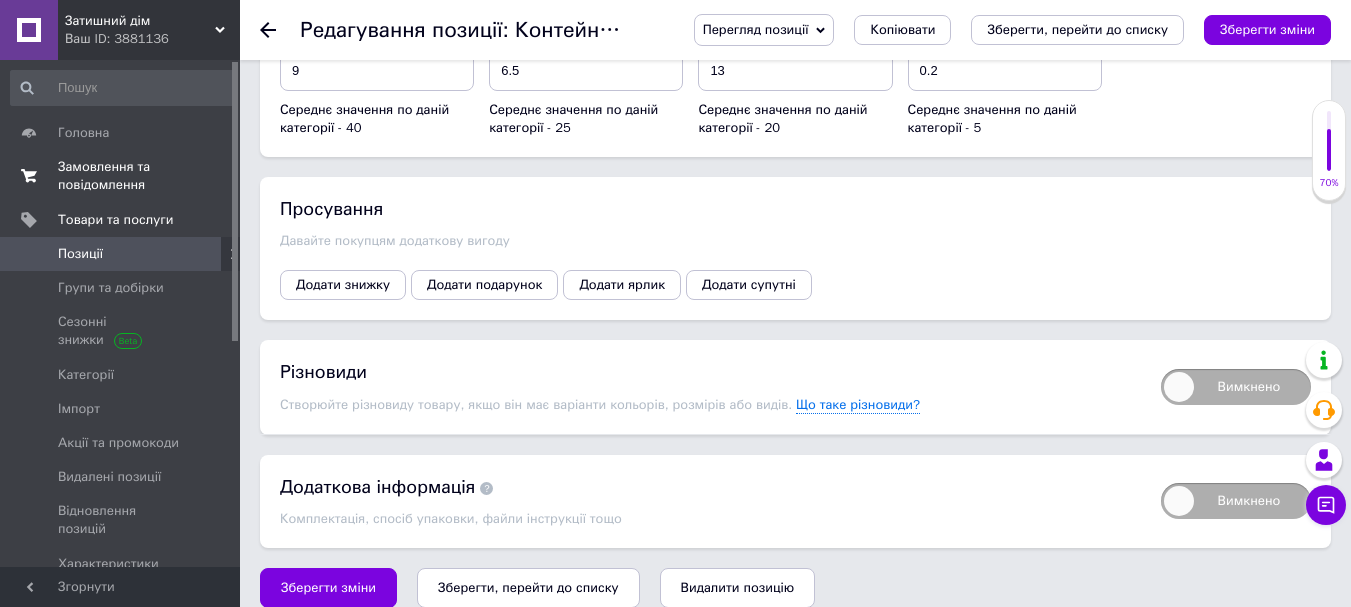 click on "Замовлення та повідомлення" at bounding box center (121, 176) 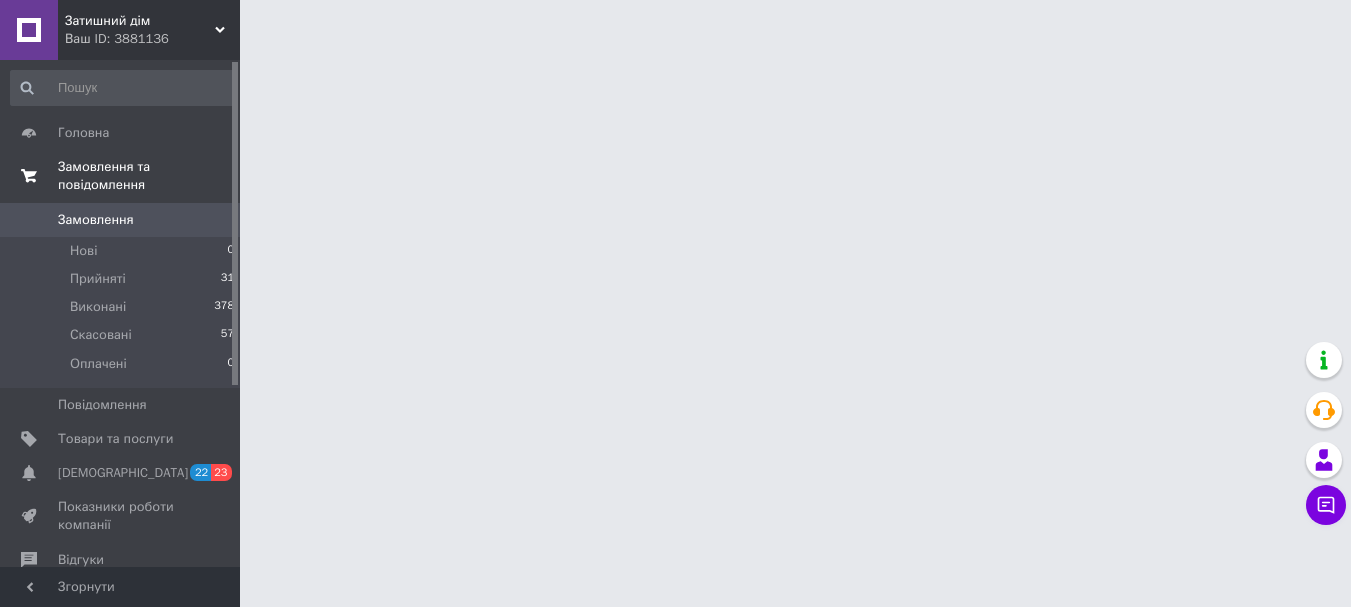 scroll, scrollTop: 0, scrollLeft: 0, axis: both 